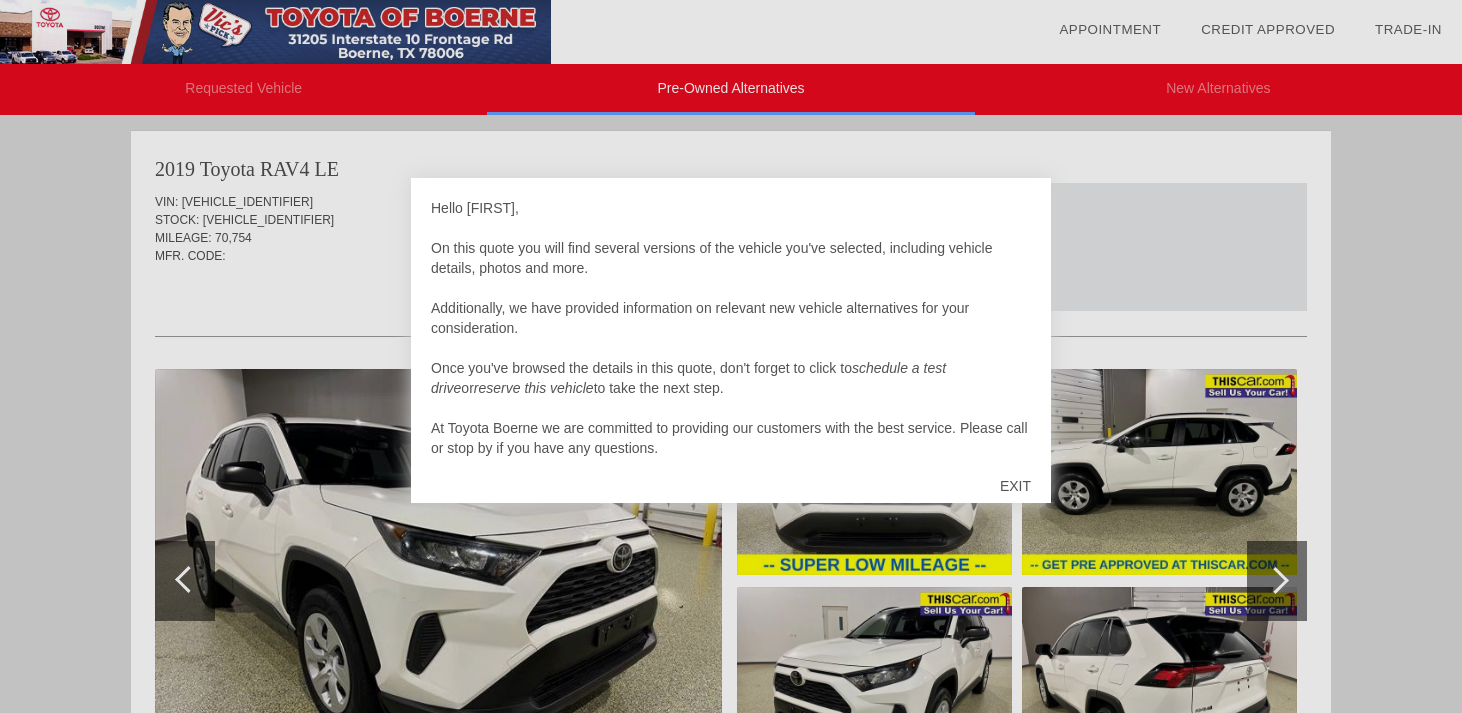 scroll, scrollTop: 822, scrollLeft: 0, axis: vertical 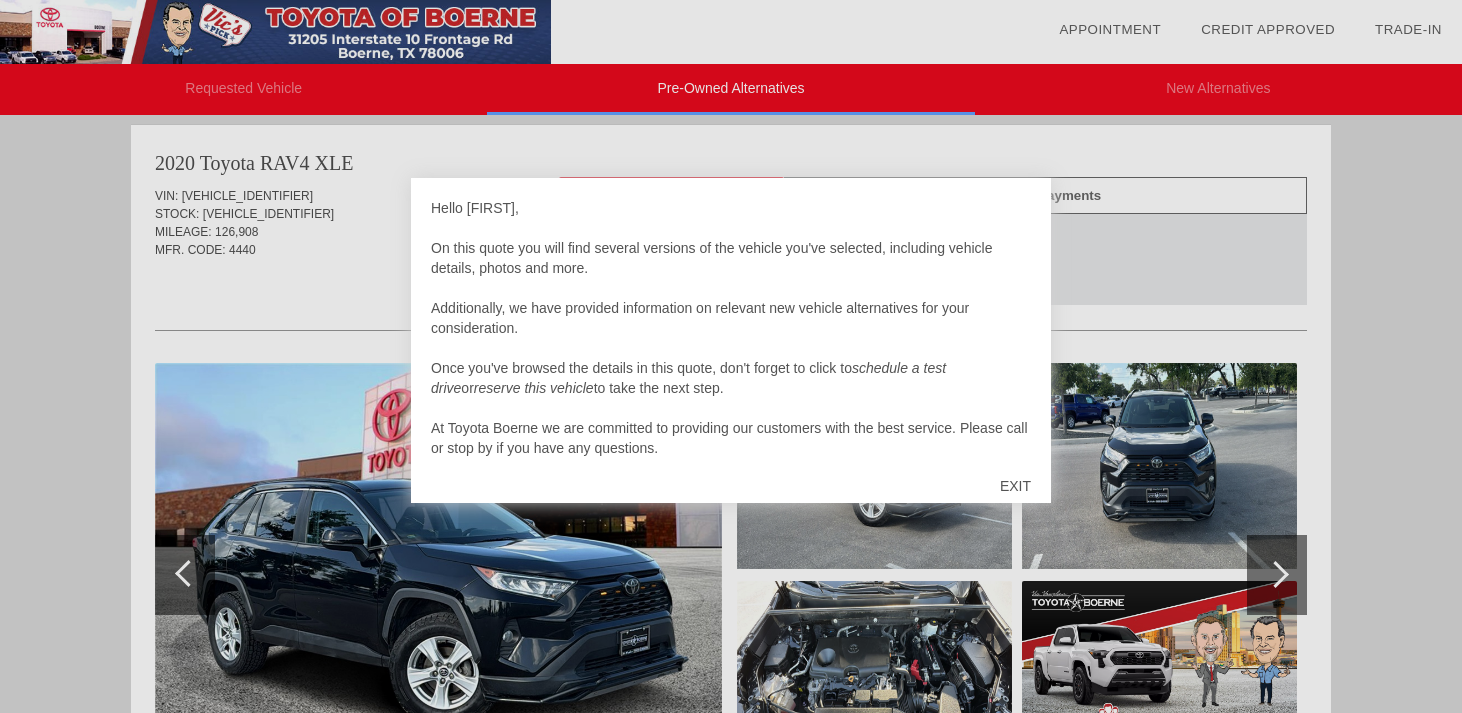 click on "EXIT" at bounding box center [1015, 486] 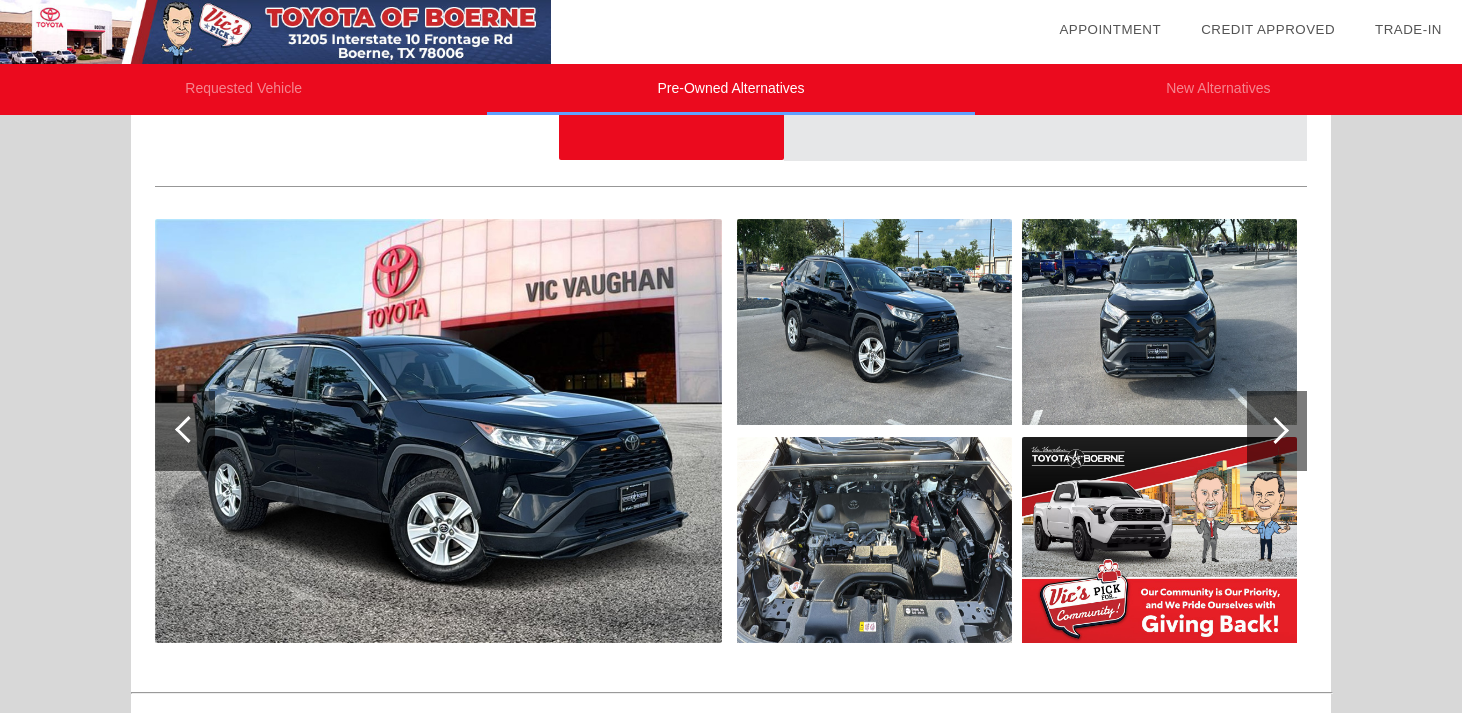 scroll, scrollTop: 970, scrollLeft: 0, axis: vertical 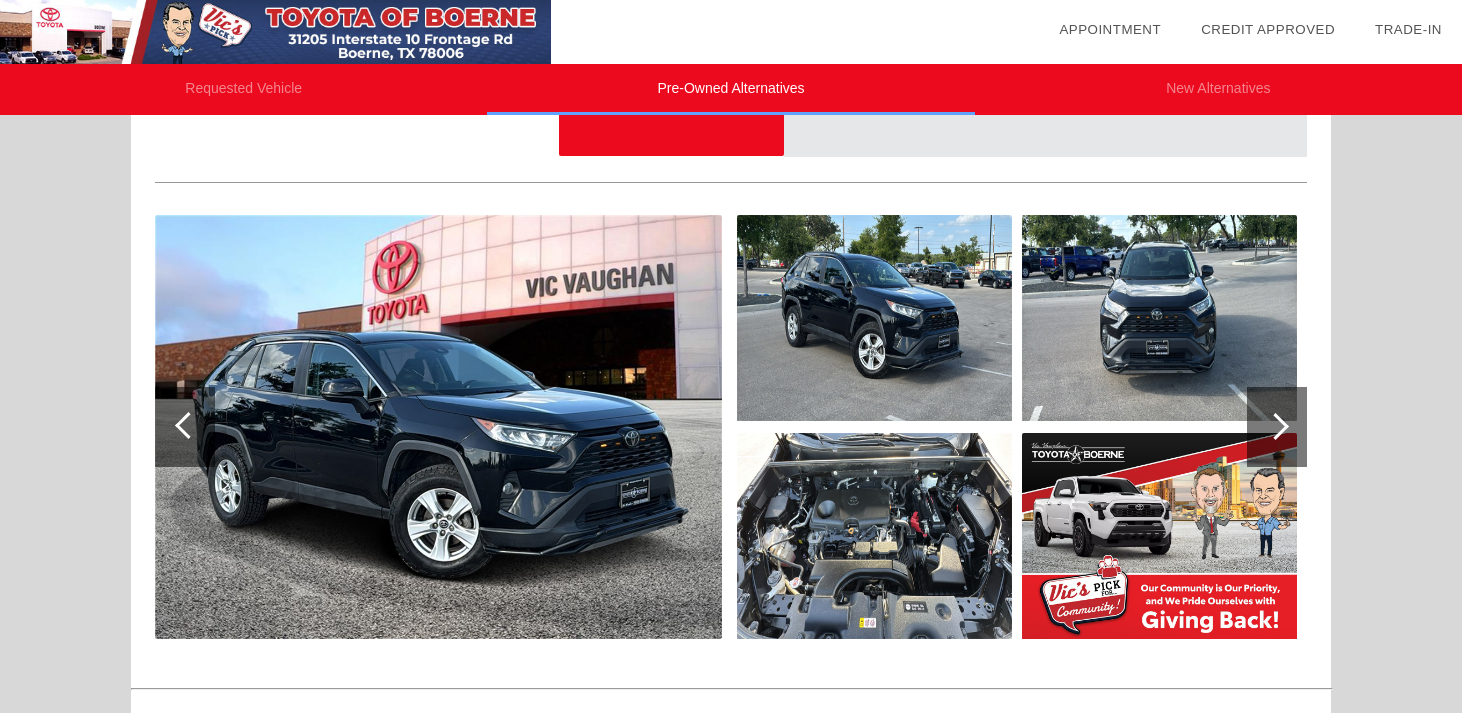 click at bounding box center [1277, 427] 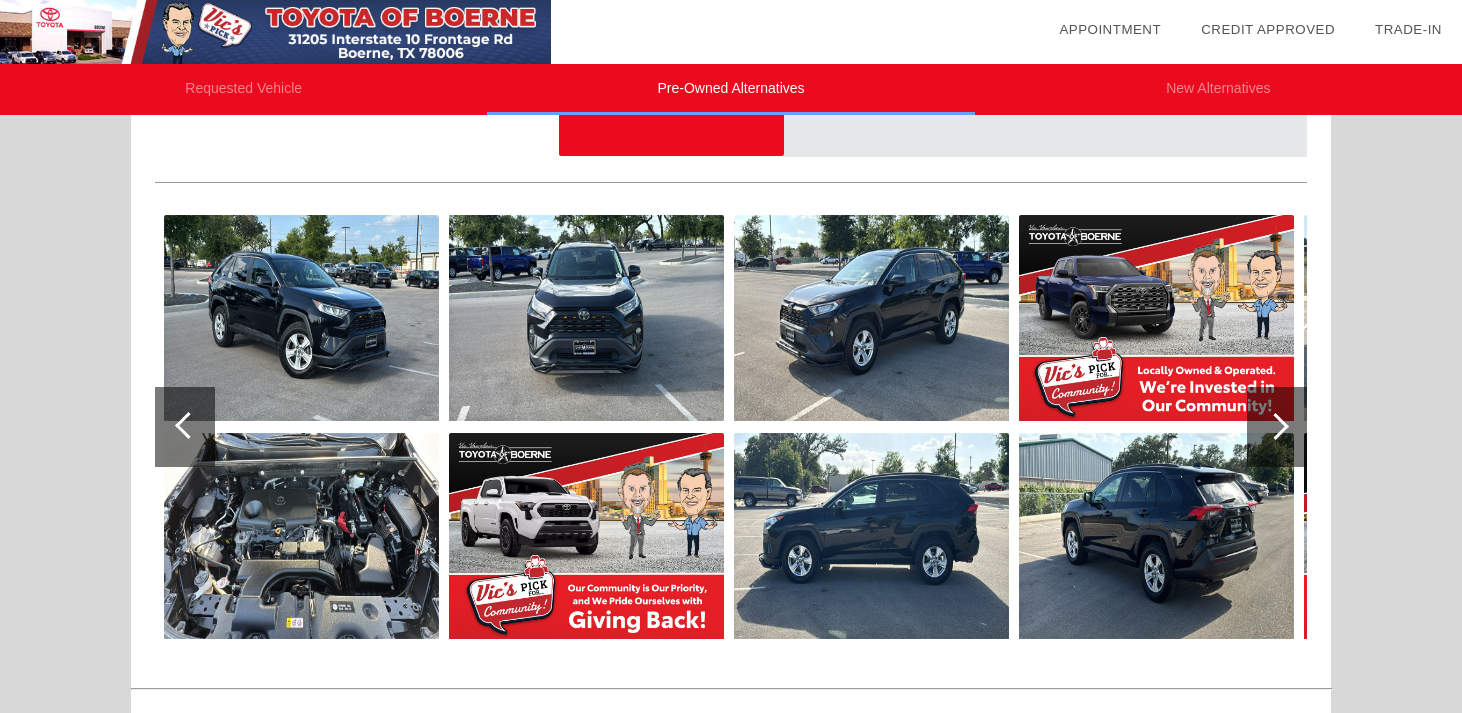 click at bounding box center [1277, 427] 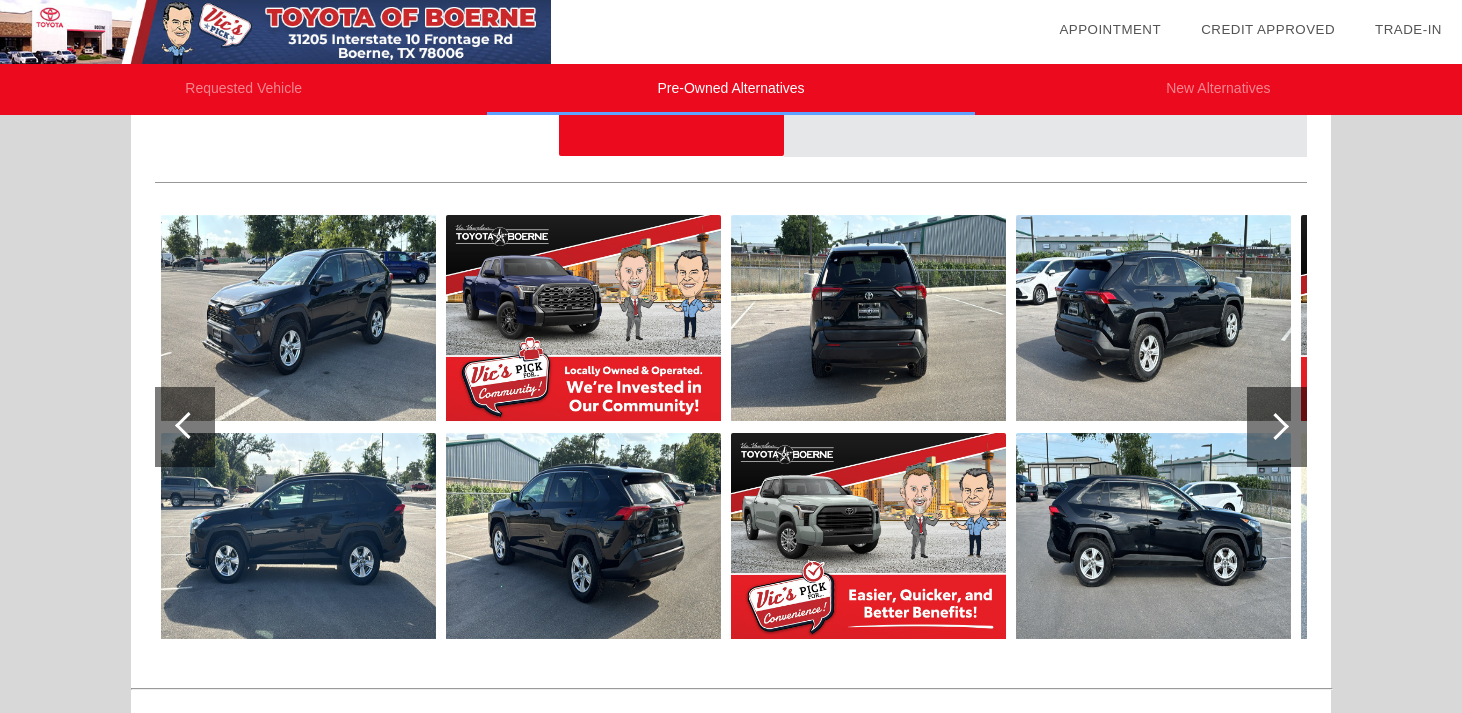 click at bounding box center (1277, 427) 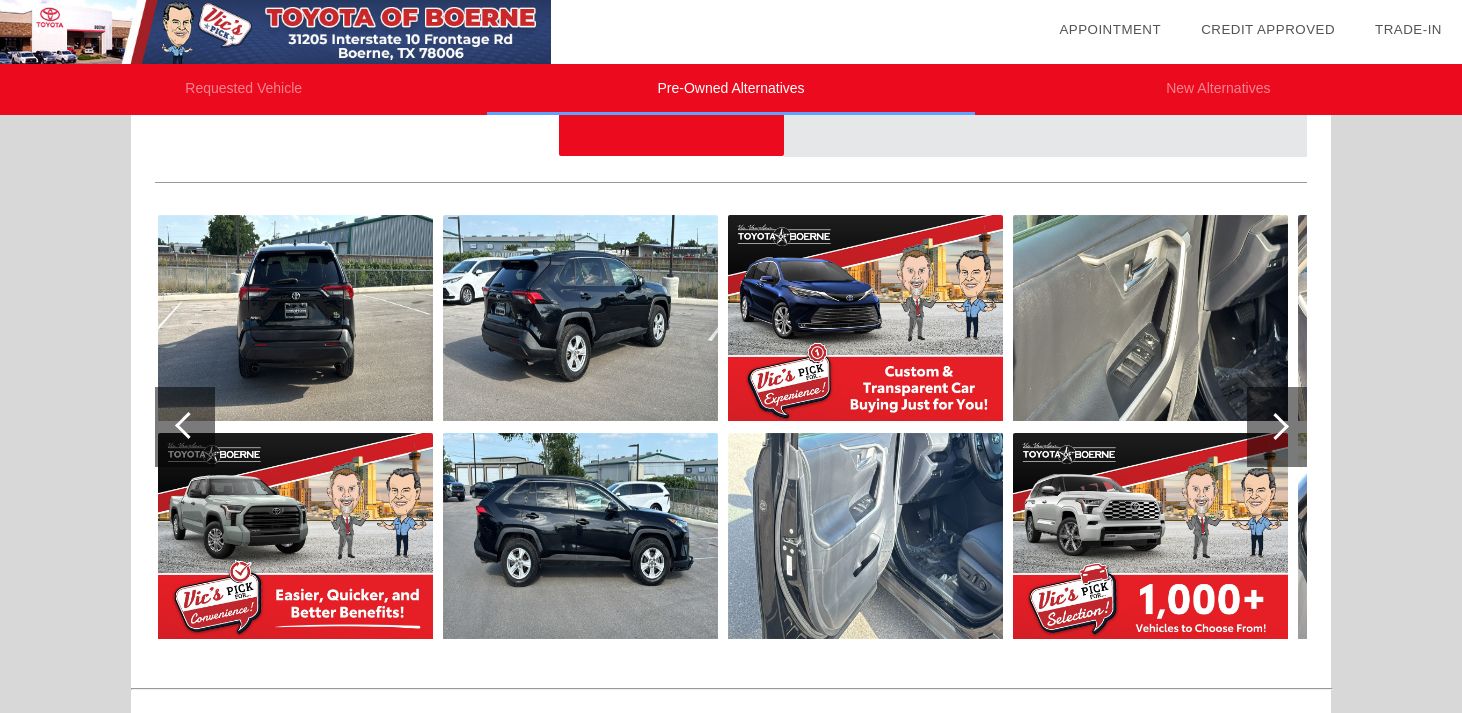 click at bounding box center (1277, 427) 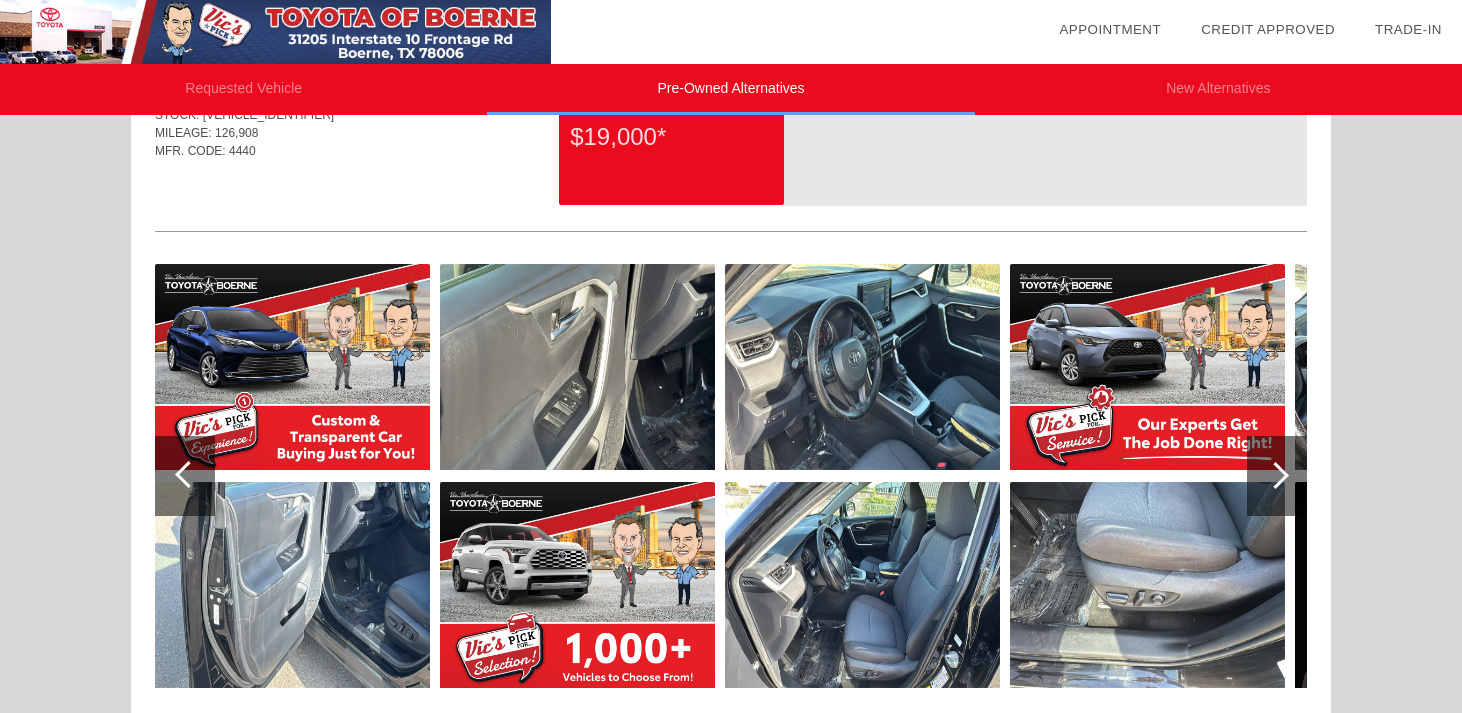 scroll, scrollTop: 963, scrollLeft: 0, axis: vertical 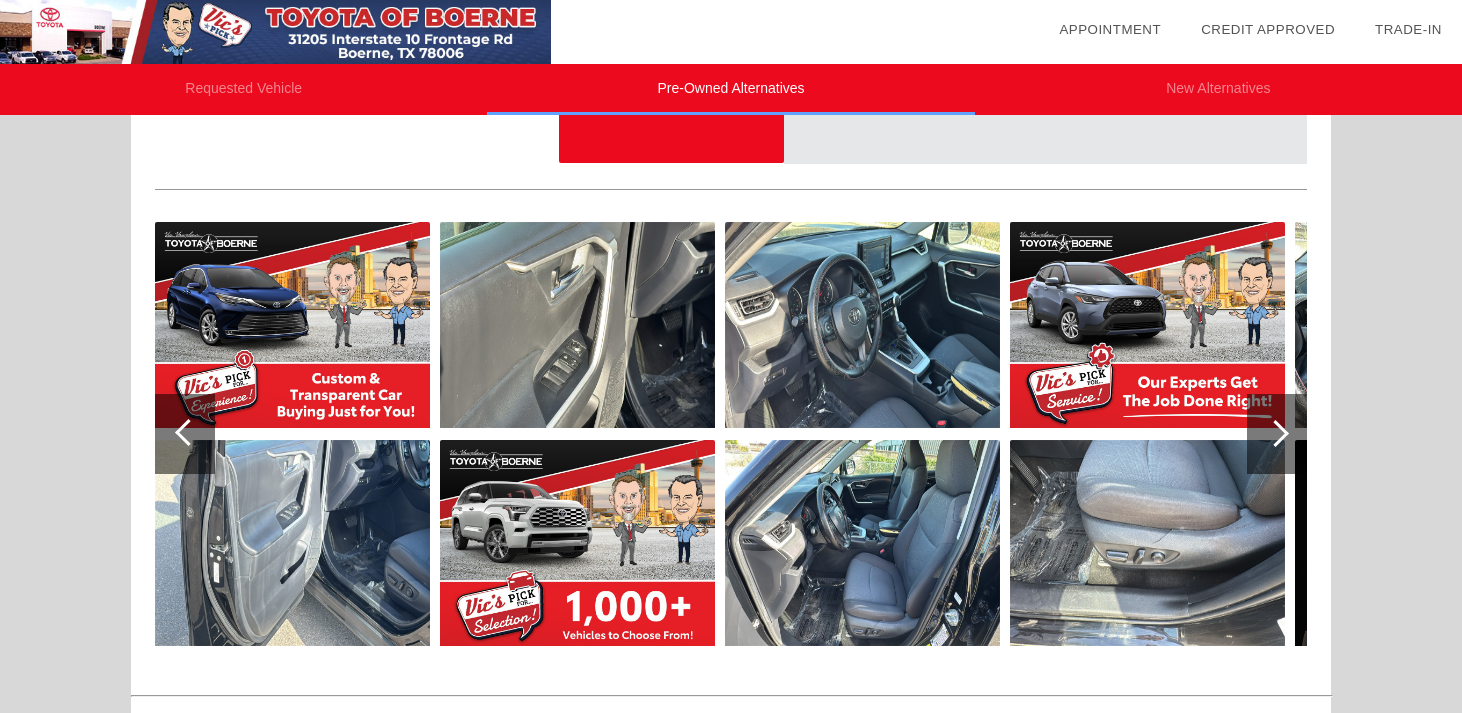 click at bounding box center (862, 325) 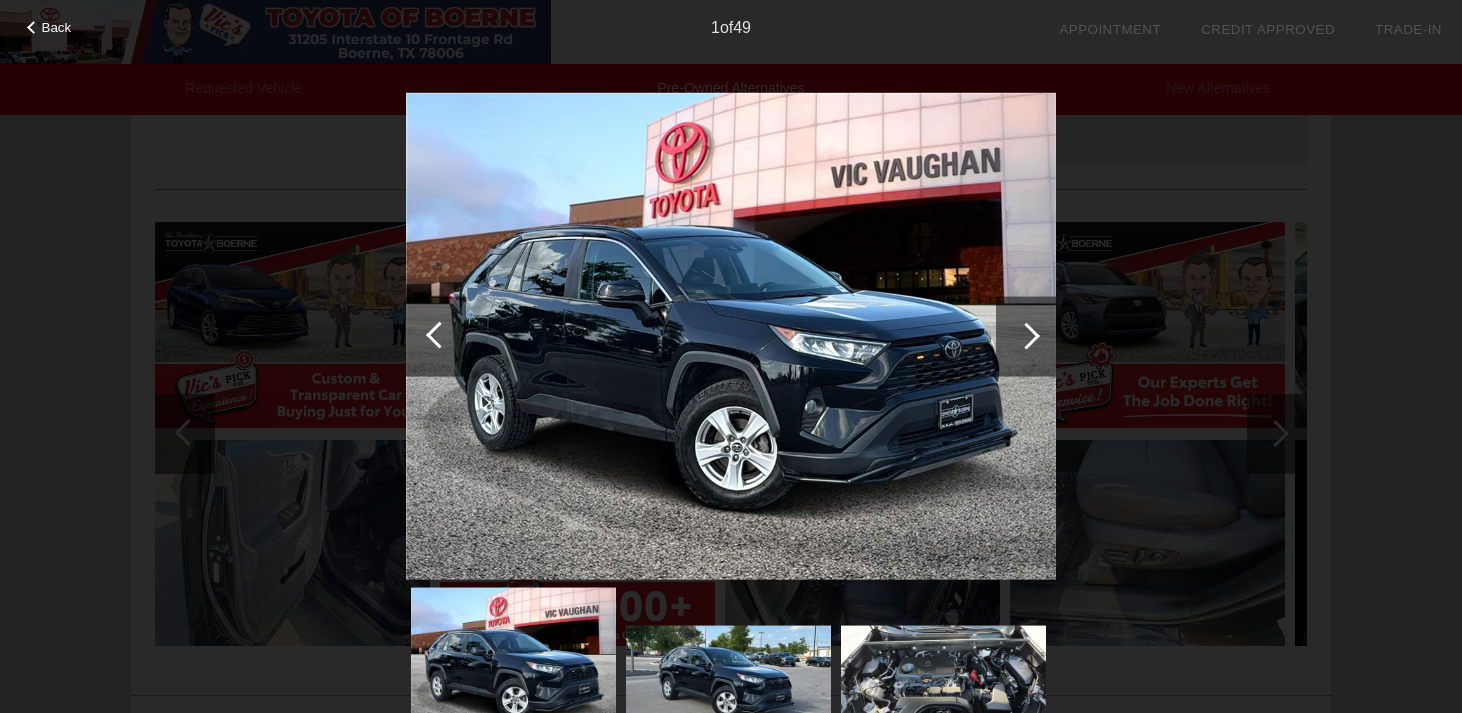 click at bounding box center (1026, 335) 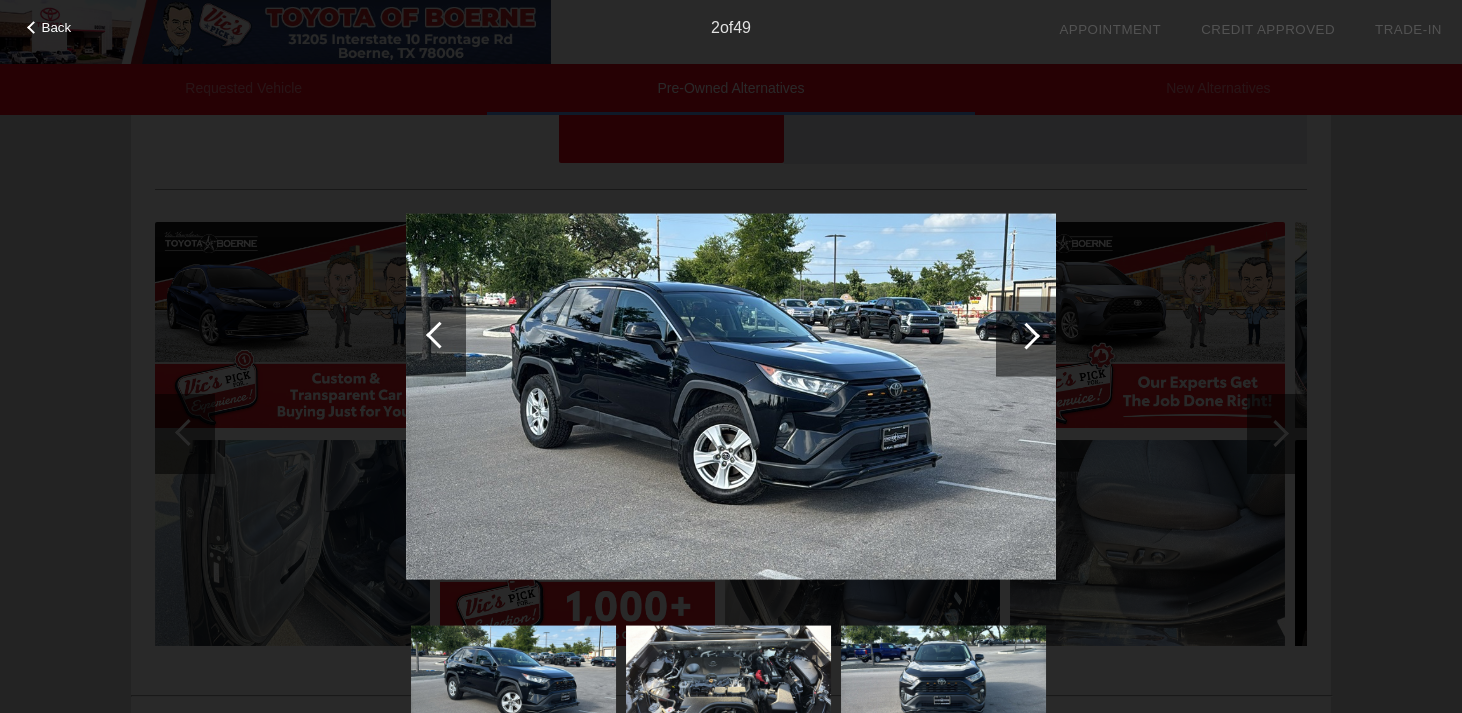 click at bounding box center (1026, 335) 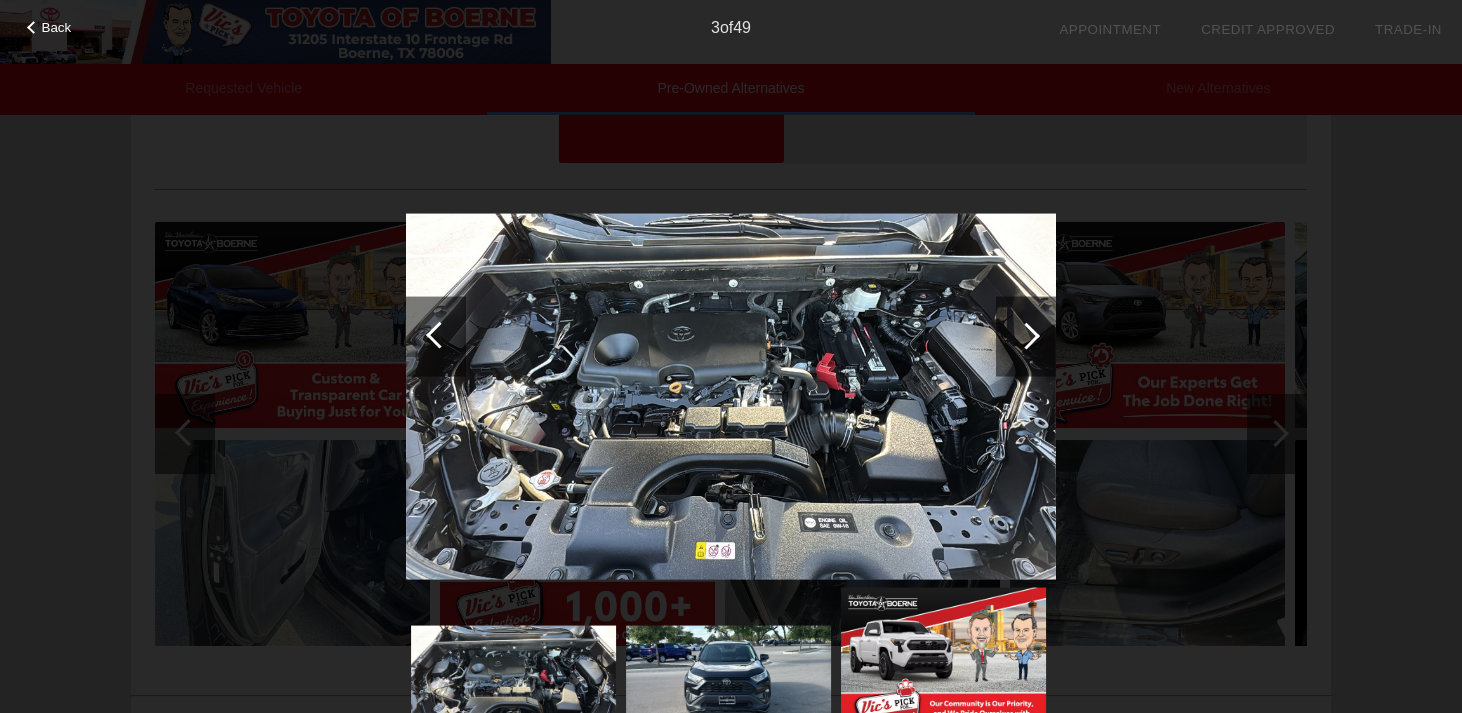 click at bounding box center (1026, 335) 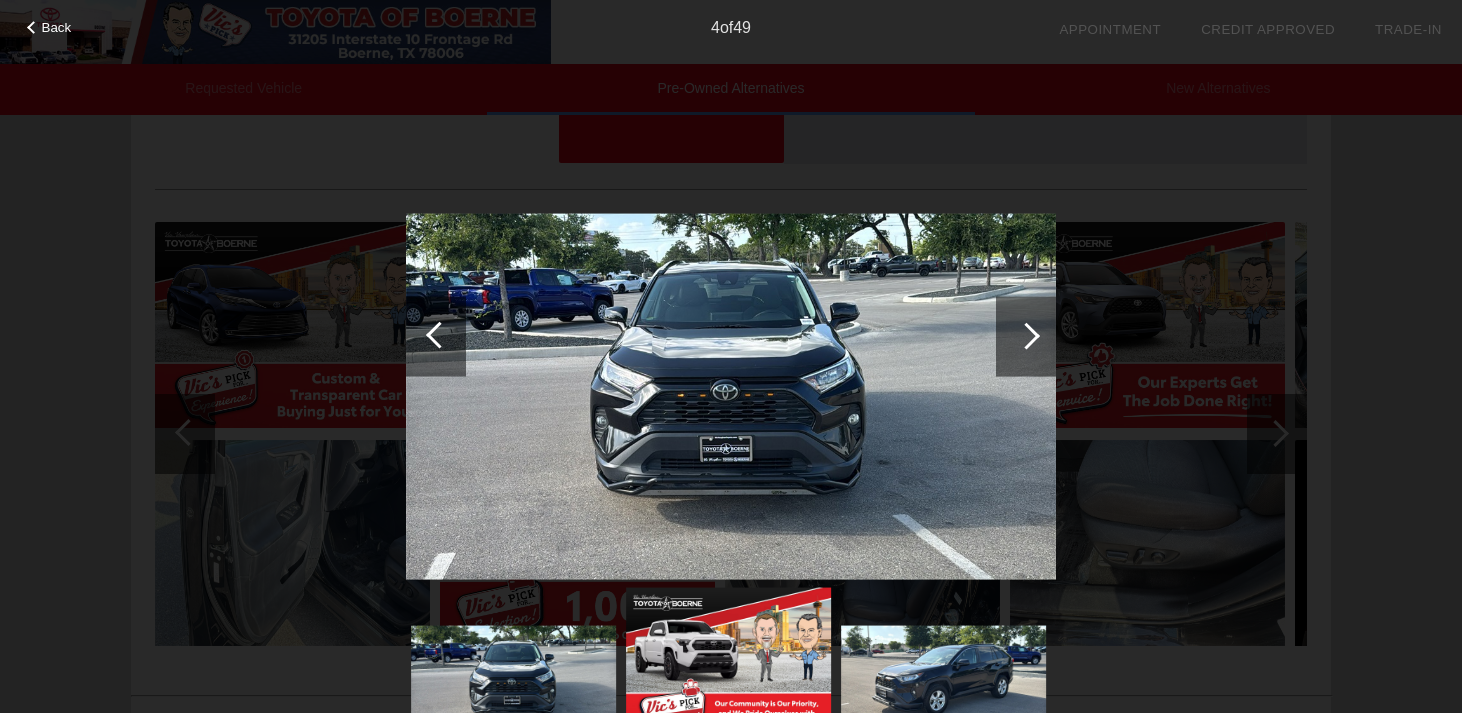 click at bounding box center (1026, 335) 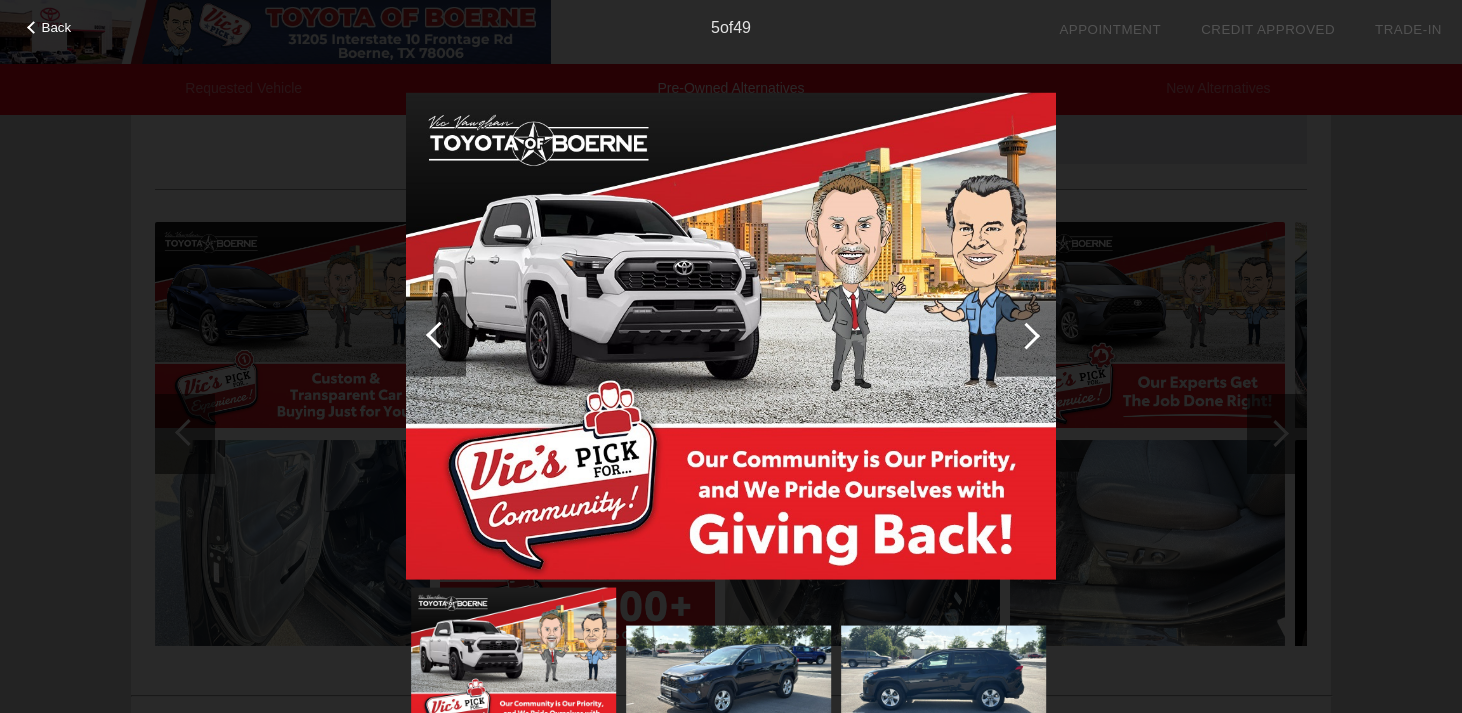 click at bounding box center [1026, 335] 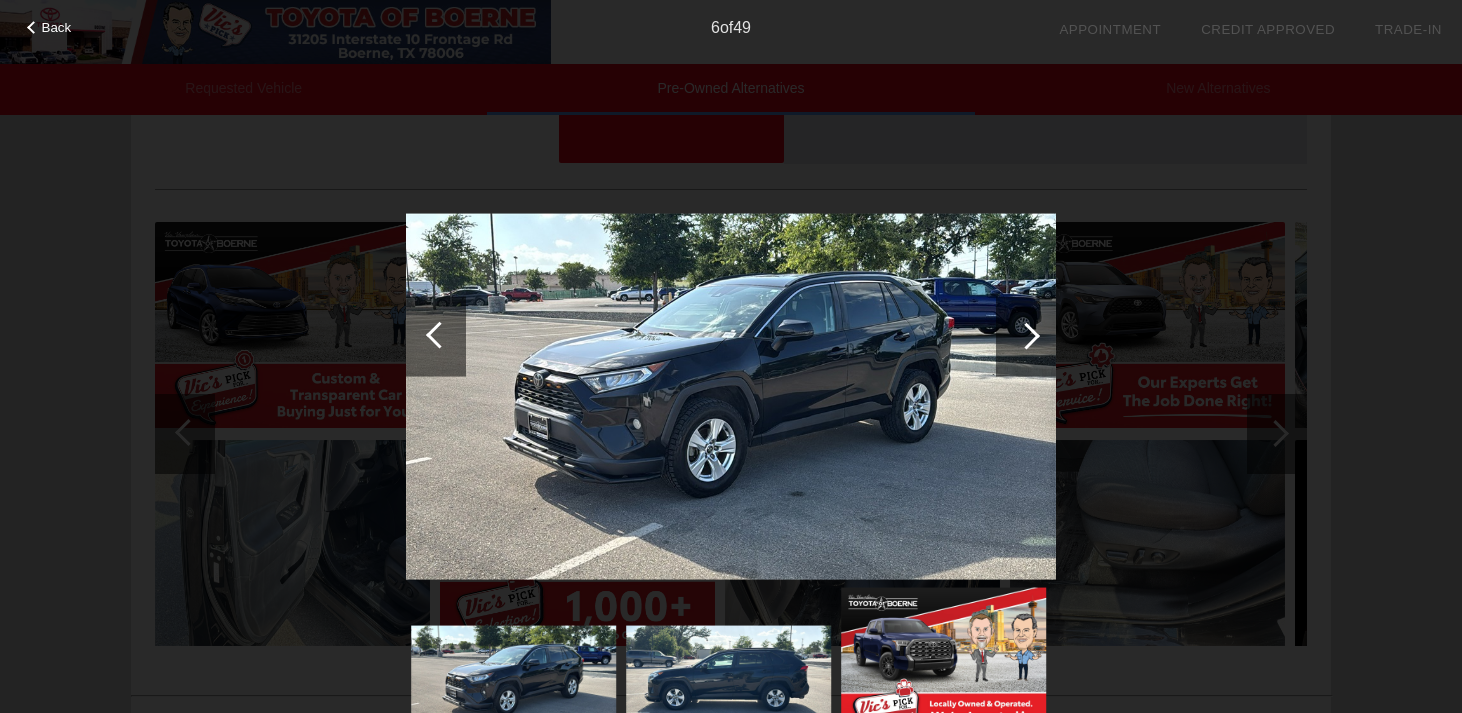 click at bounding box center (1026, 335) 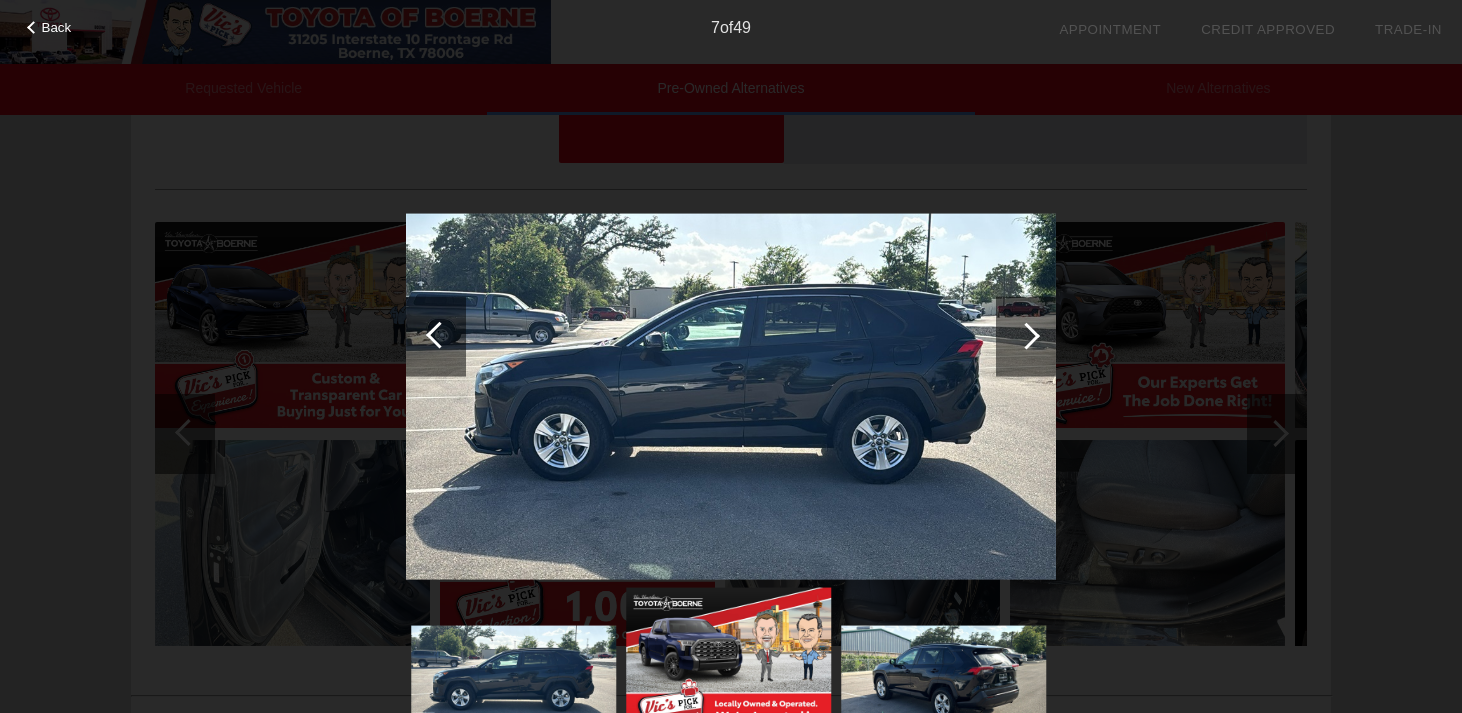 click at bounding box center [1026, 335] 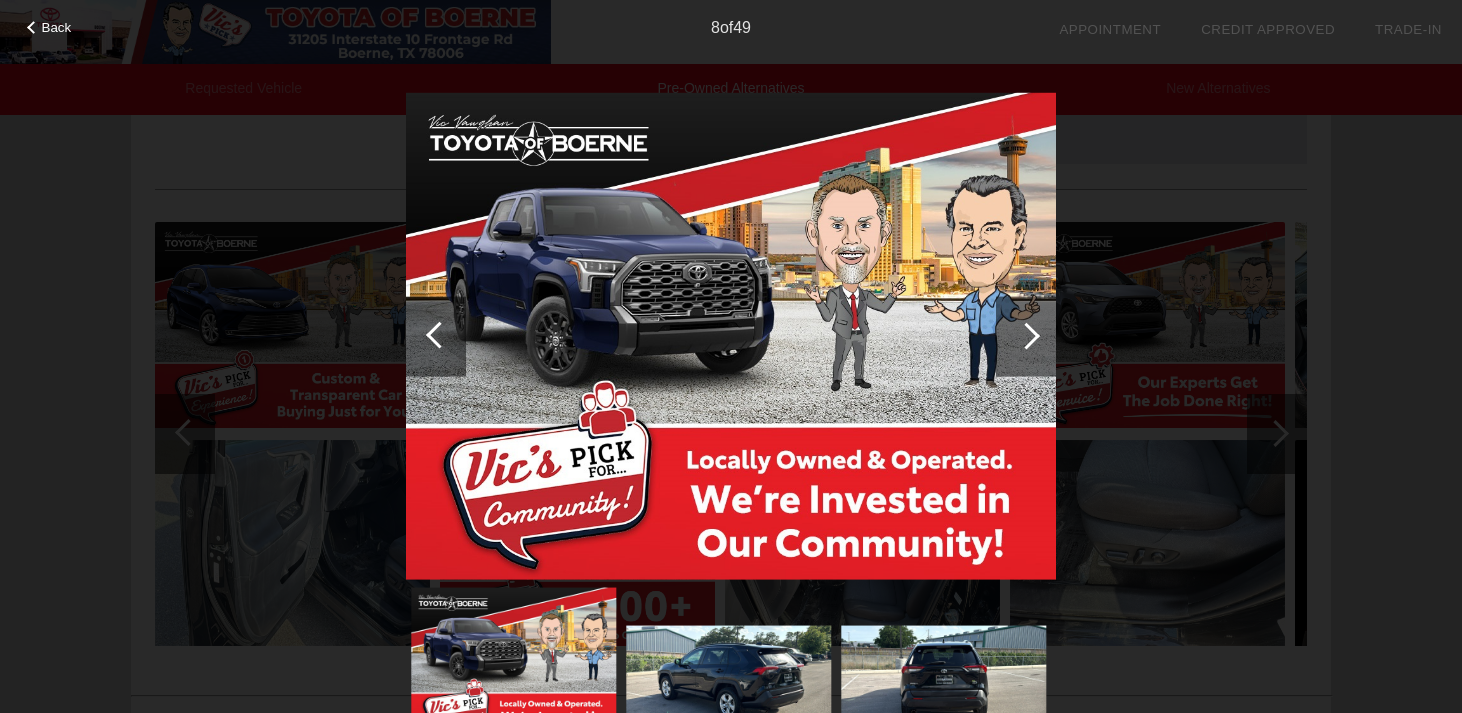 click at bounding box center (1026, 335) 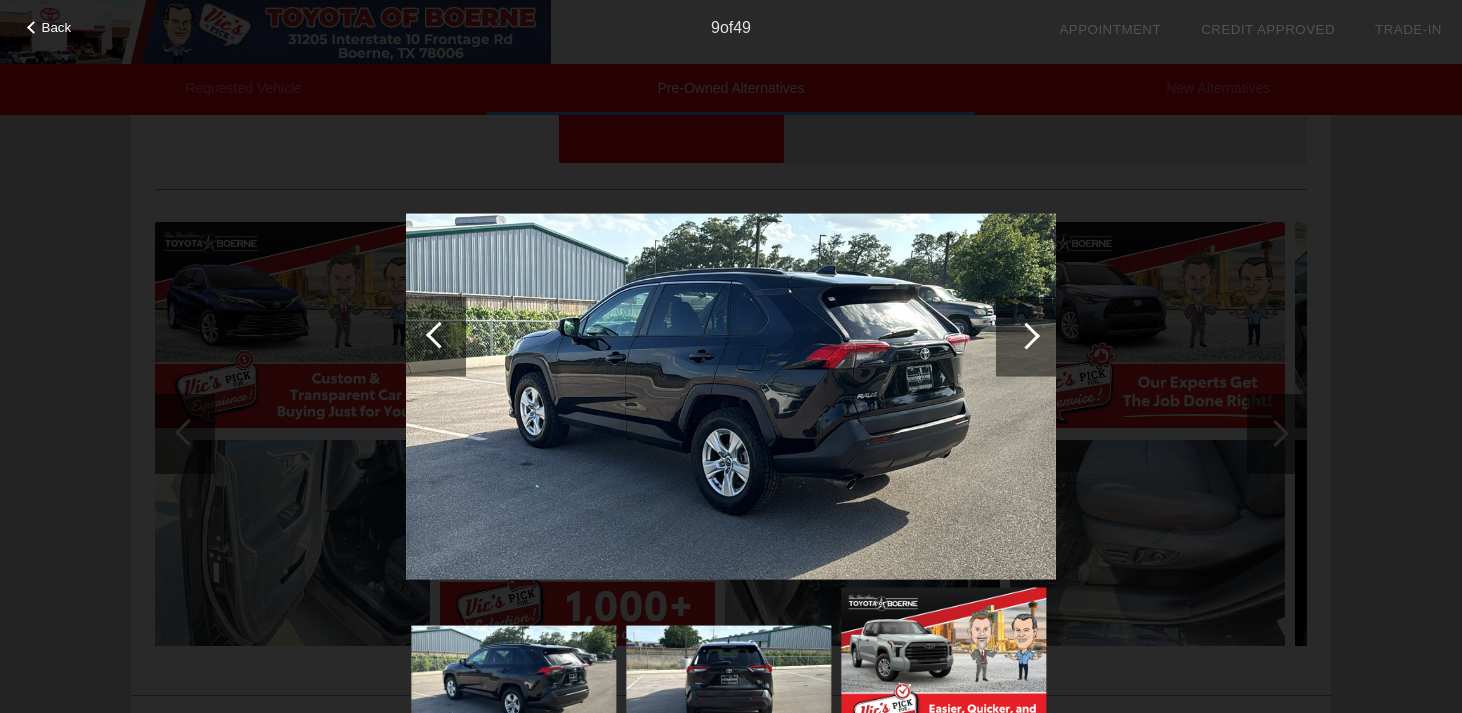 click at bounding box center (1026, 335) 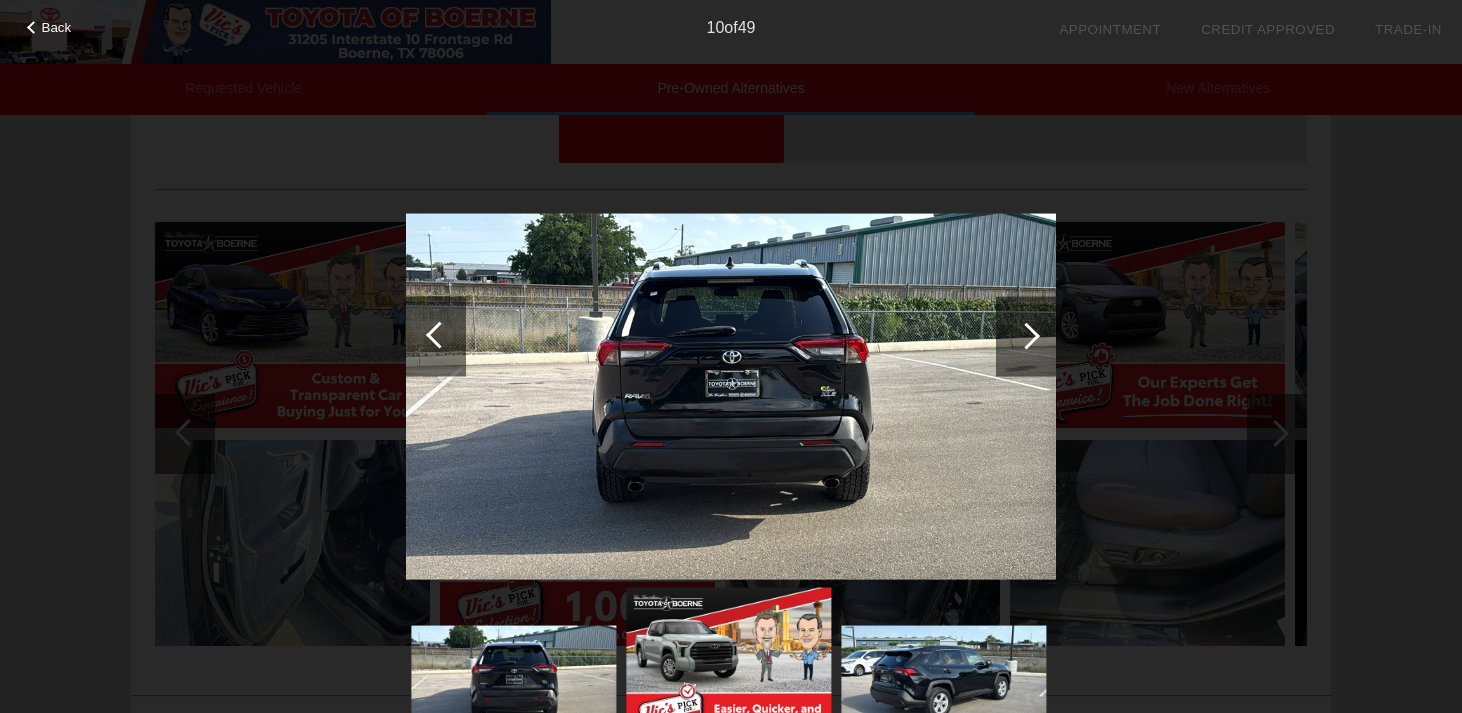 click at bounding box center (1026, 335) 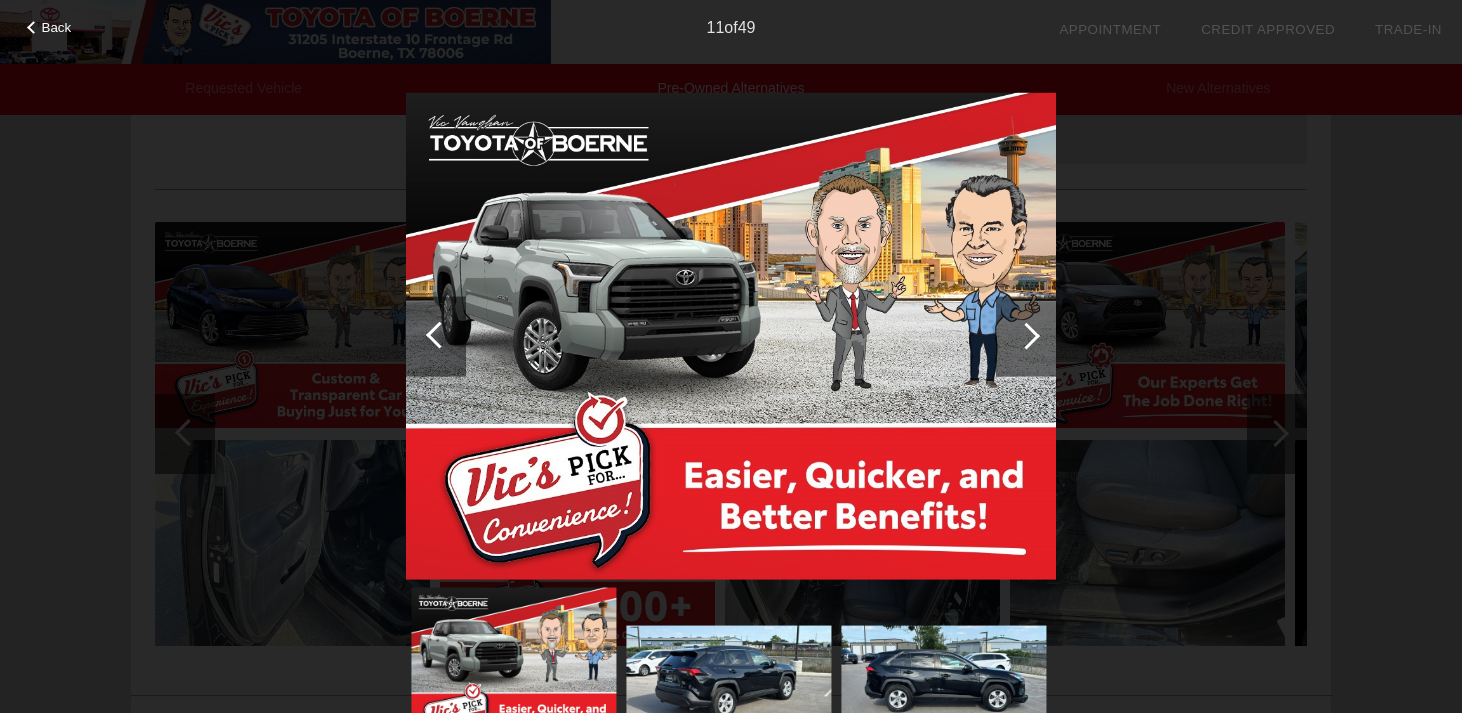 click at bounding box center [1026, 335] 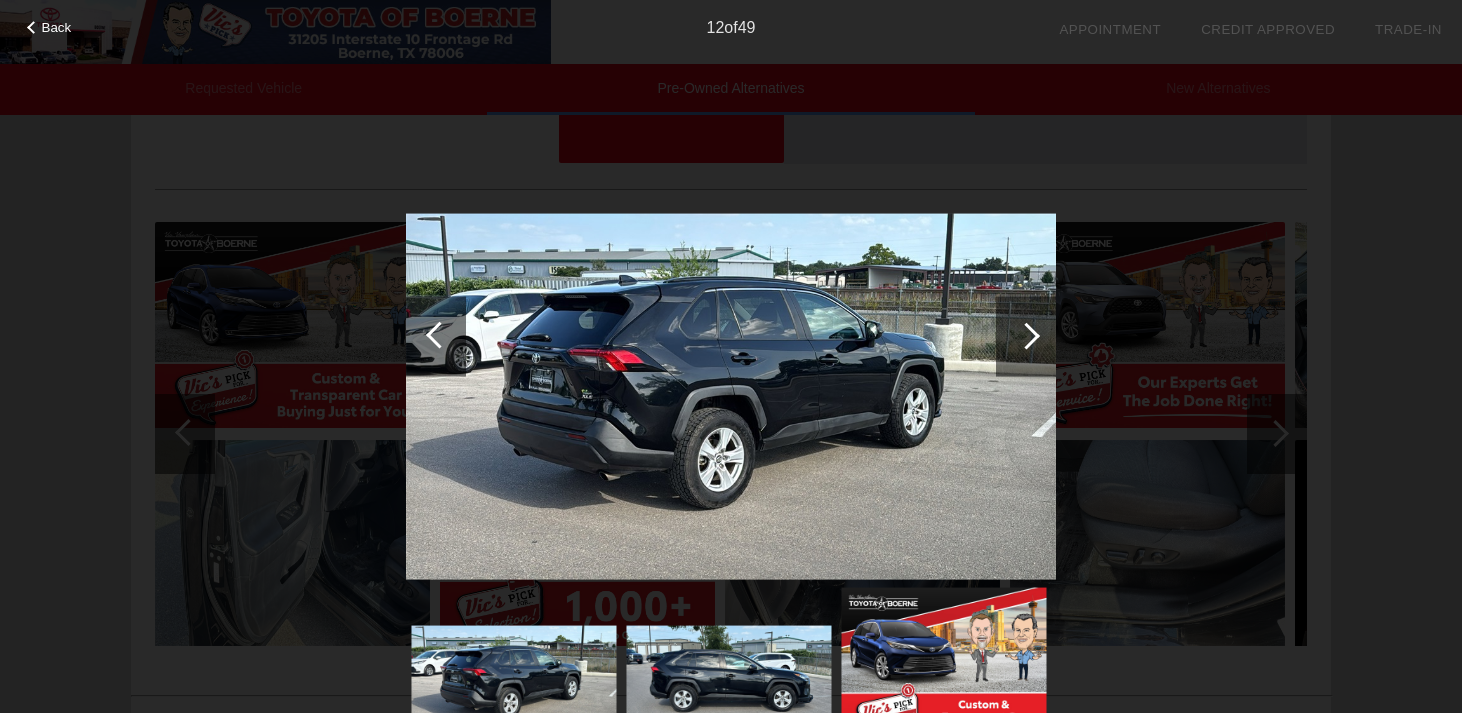 click at bounding box center (1026, 335) 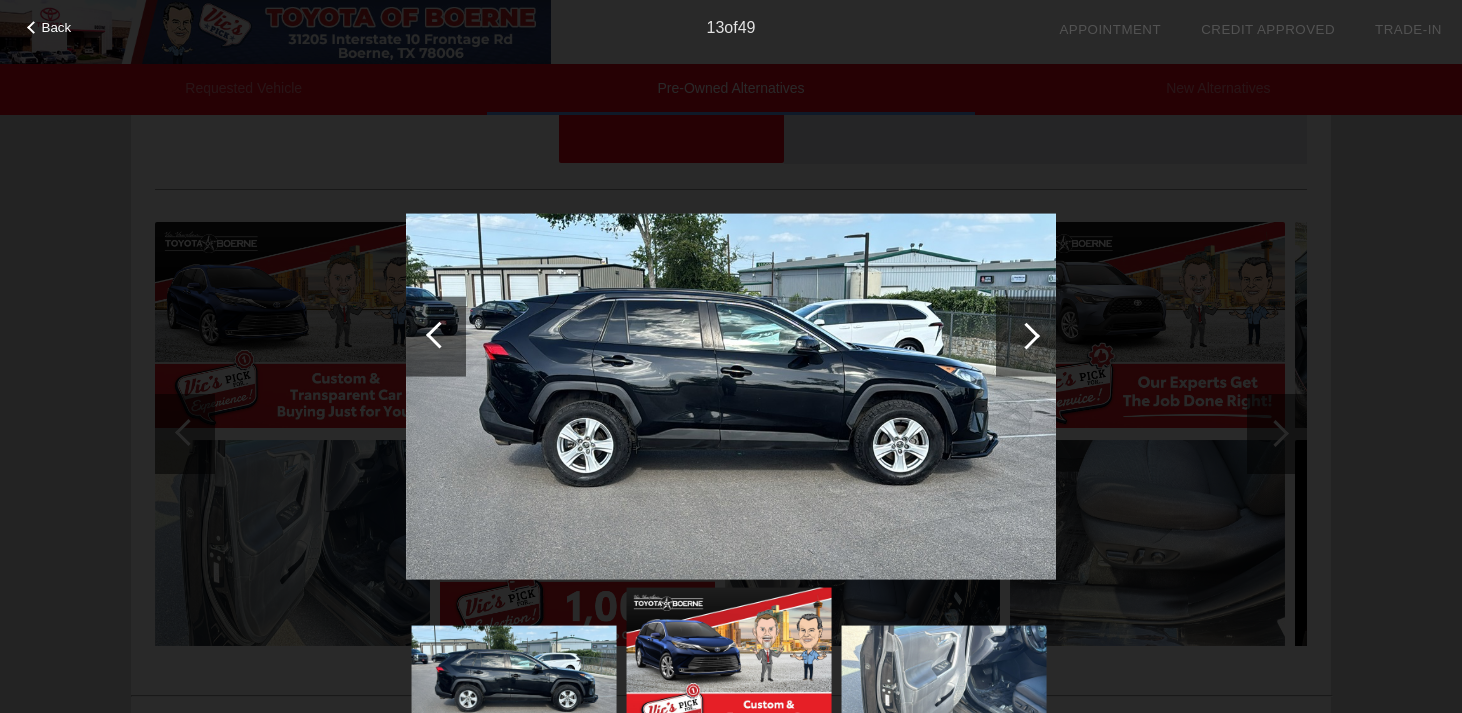 click at bounding box center (1026, 335) 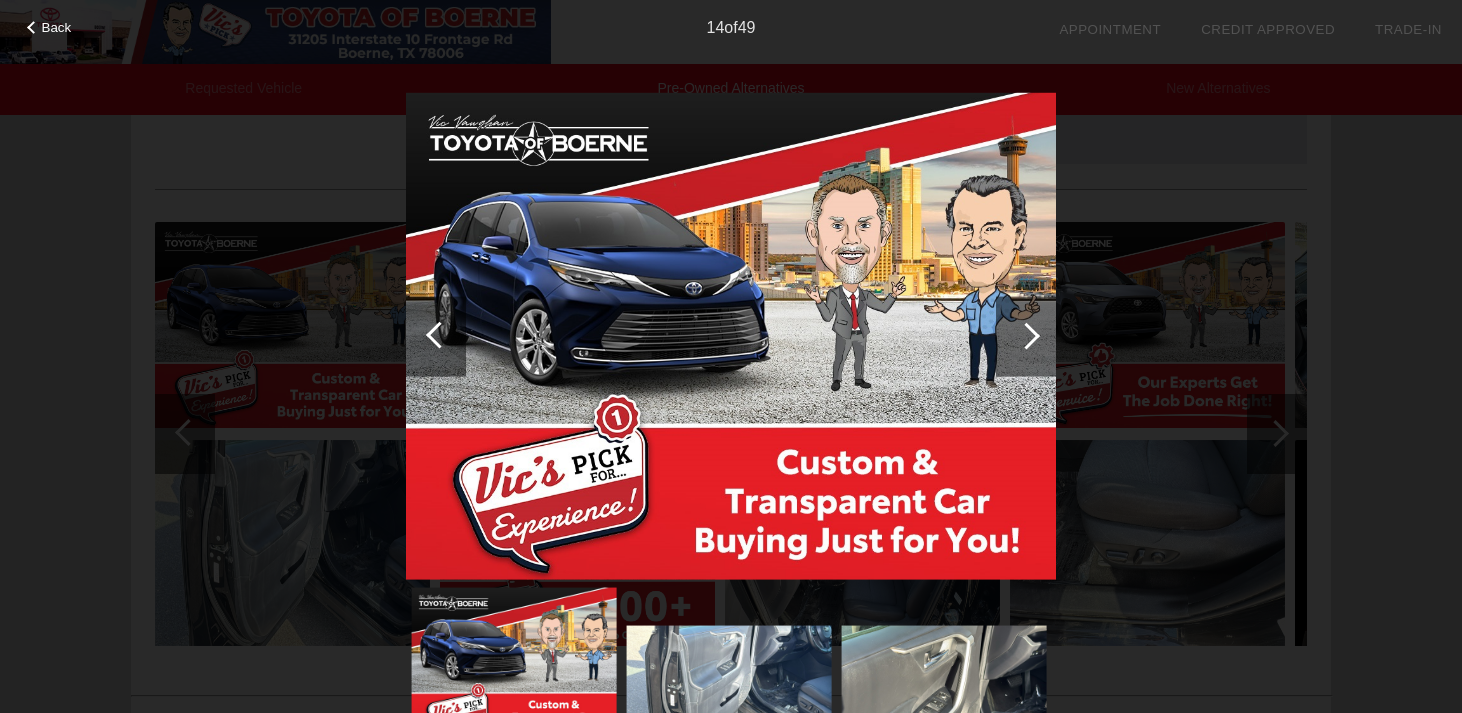 click at bounding box center [1026, 335] 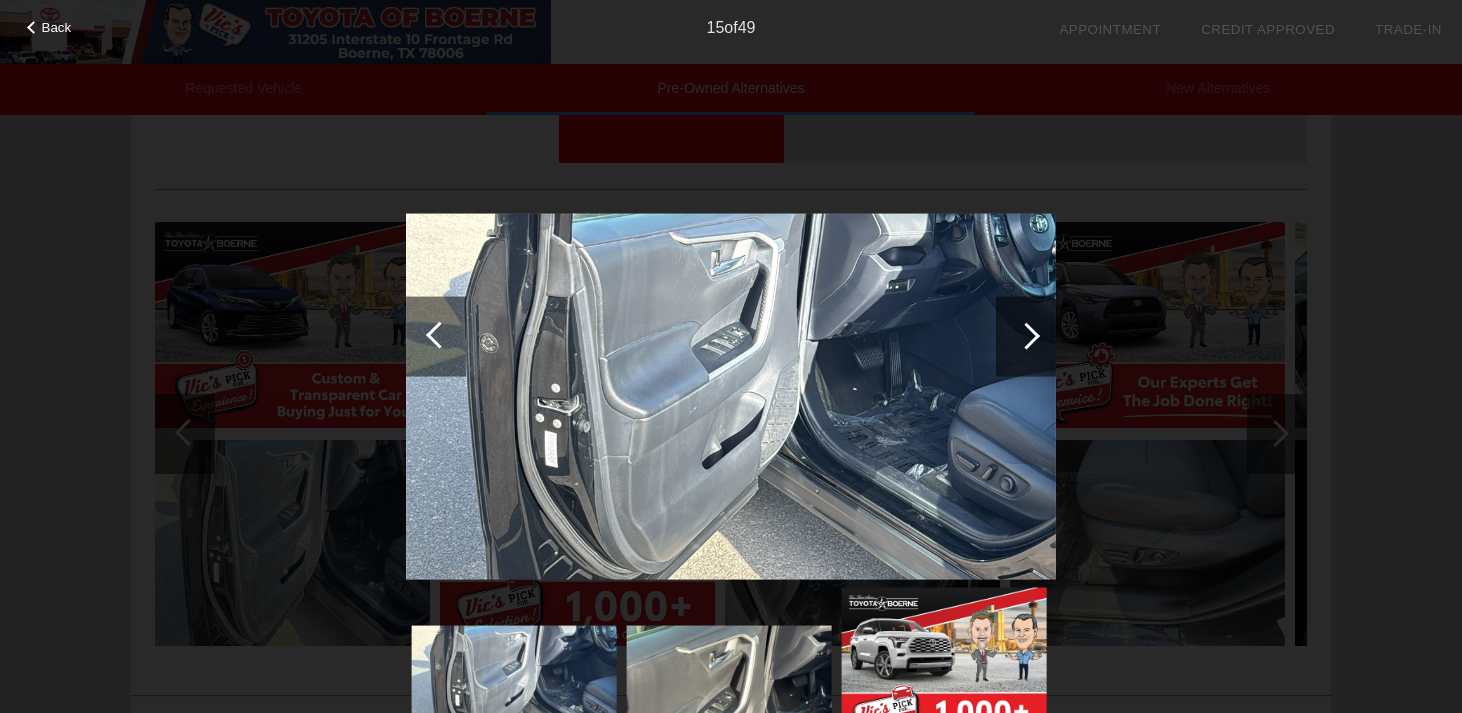 click at bounding box center (1026, 335) 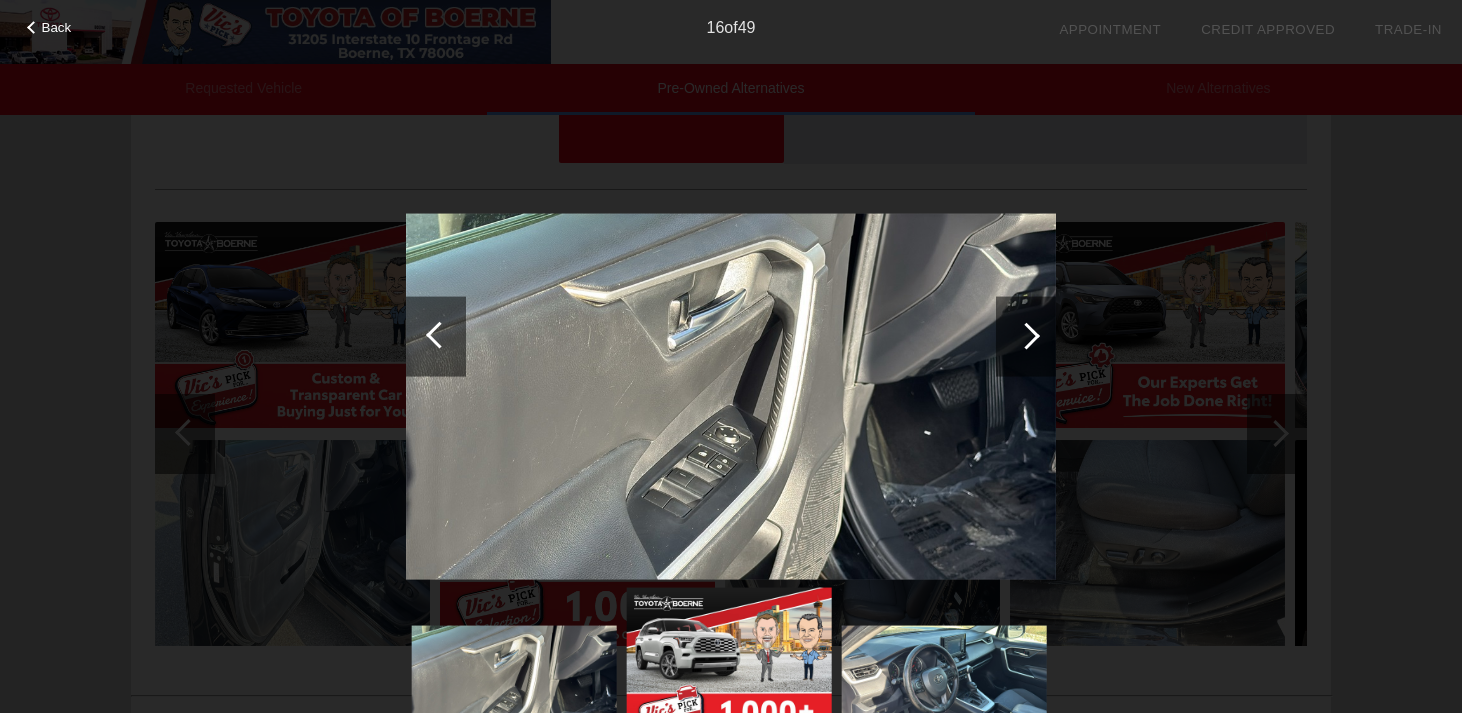 click at bounding box center (436, 336) 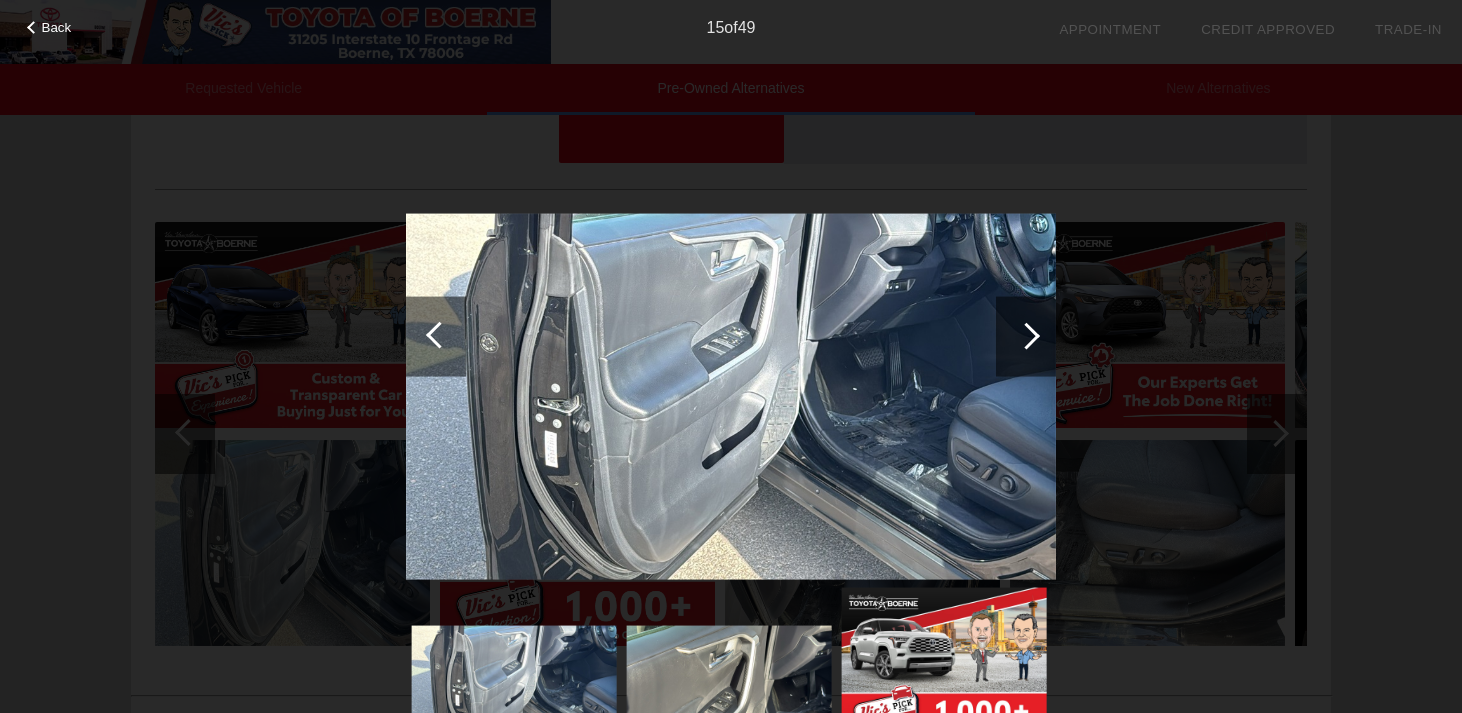 click at bounding box center (1026, 336) 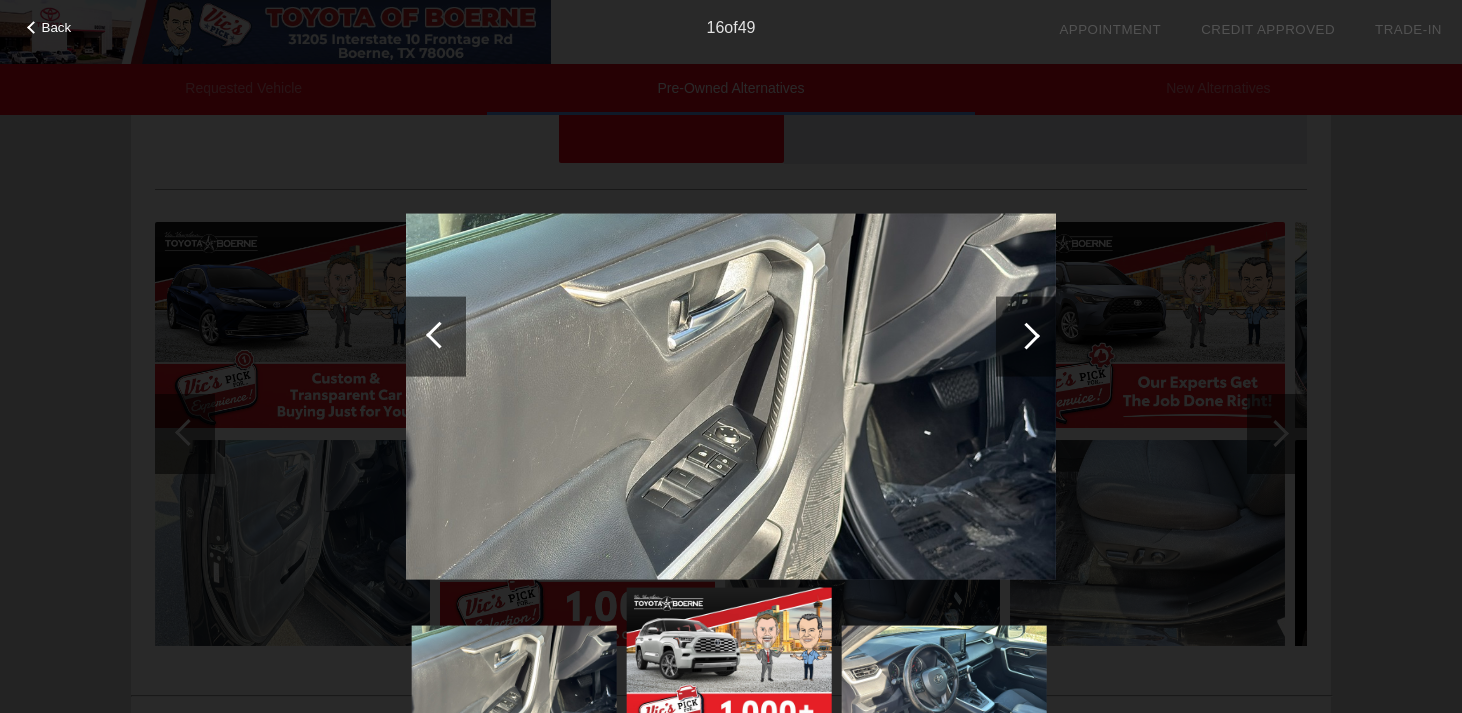 click at bounding box center (1026, 336) 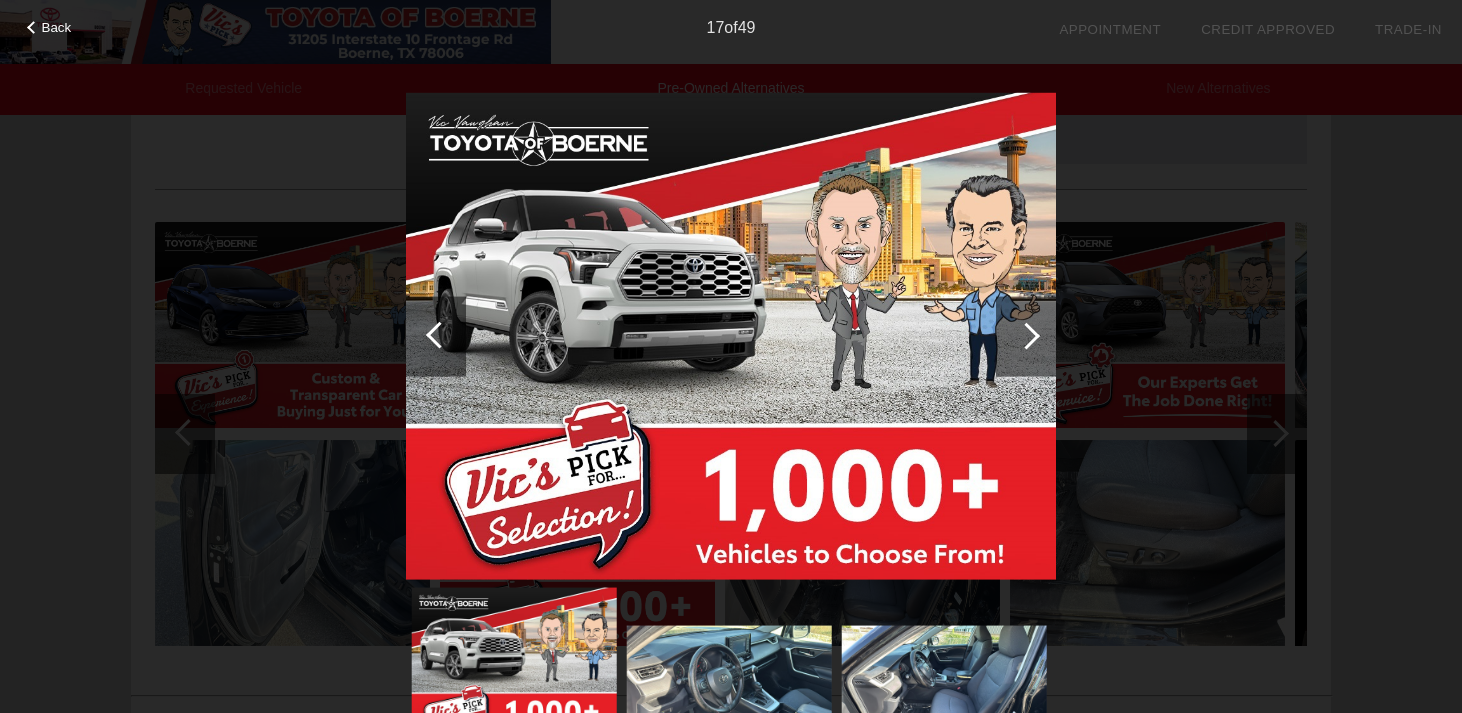 click at bounding box center [1026, 336] 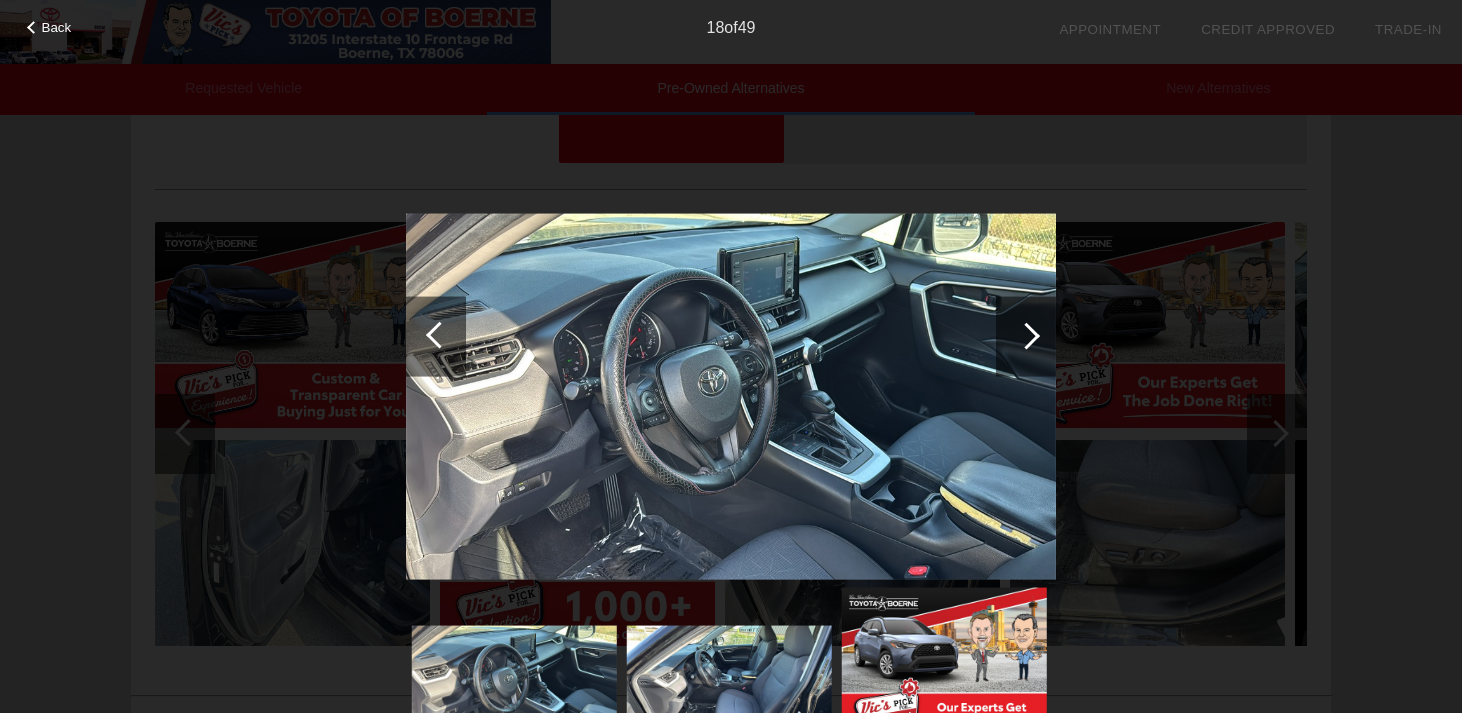 click at bounding box center (1026, 336) 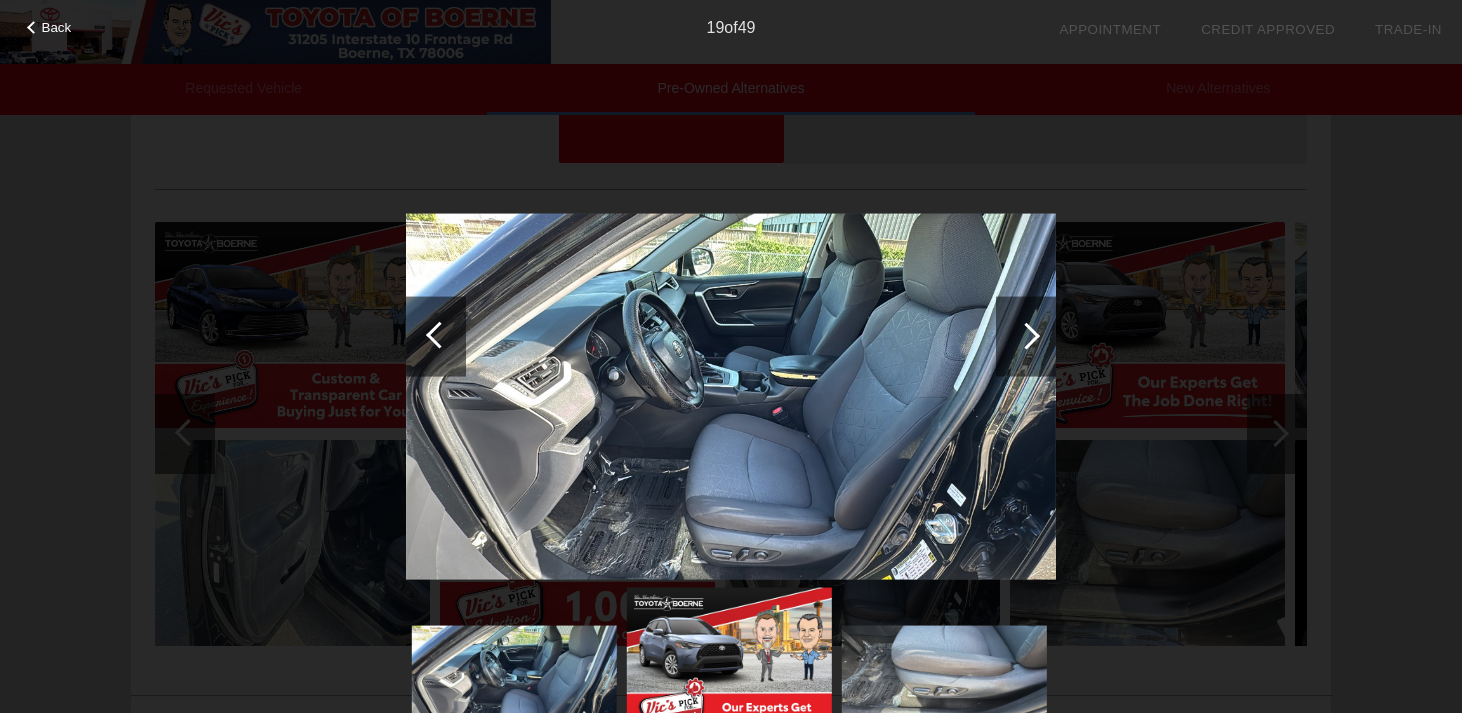 click at bounding box center (1026, 336) 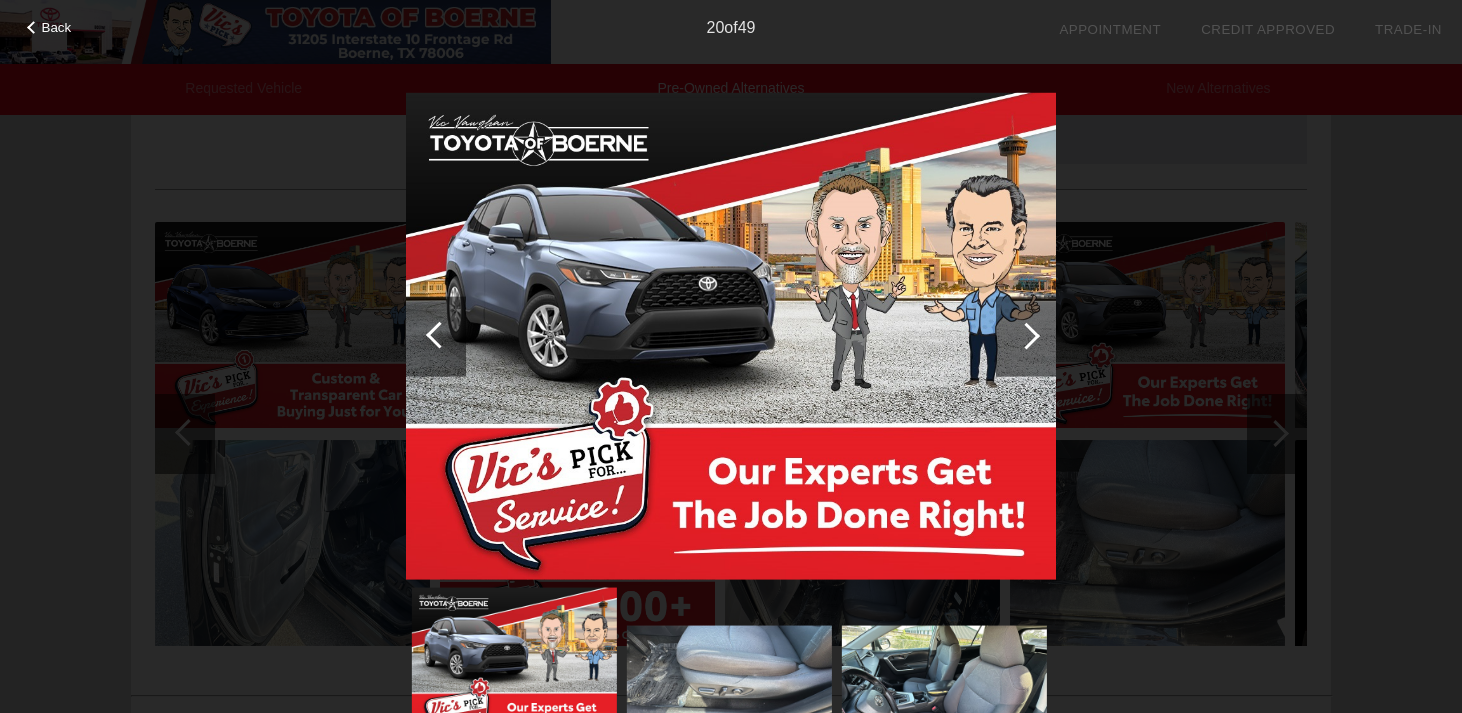 click at bounding box center [1026, 336] 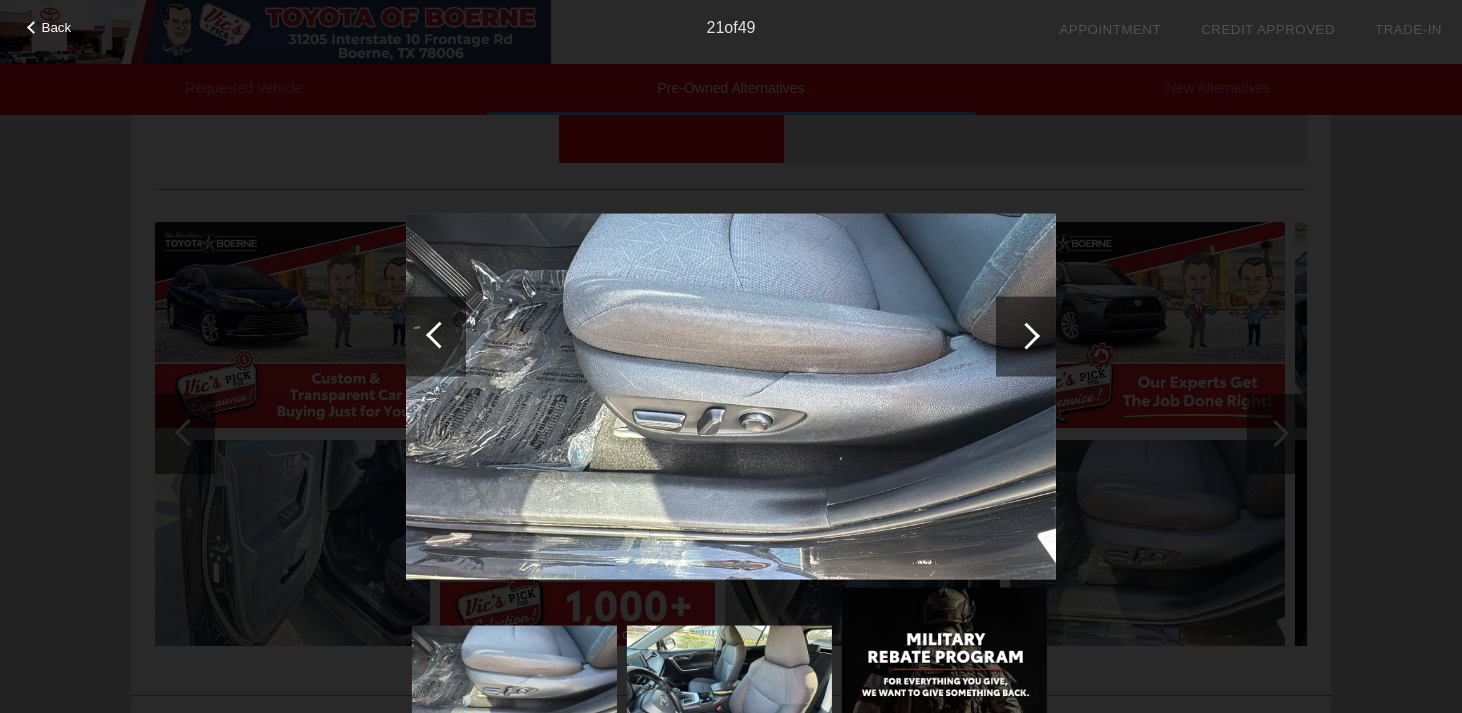 click at bounding box center [1026, 336] 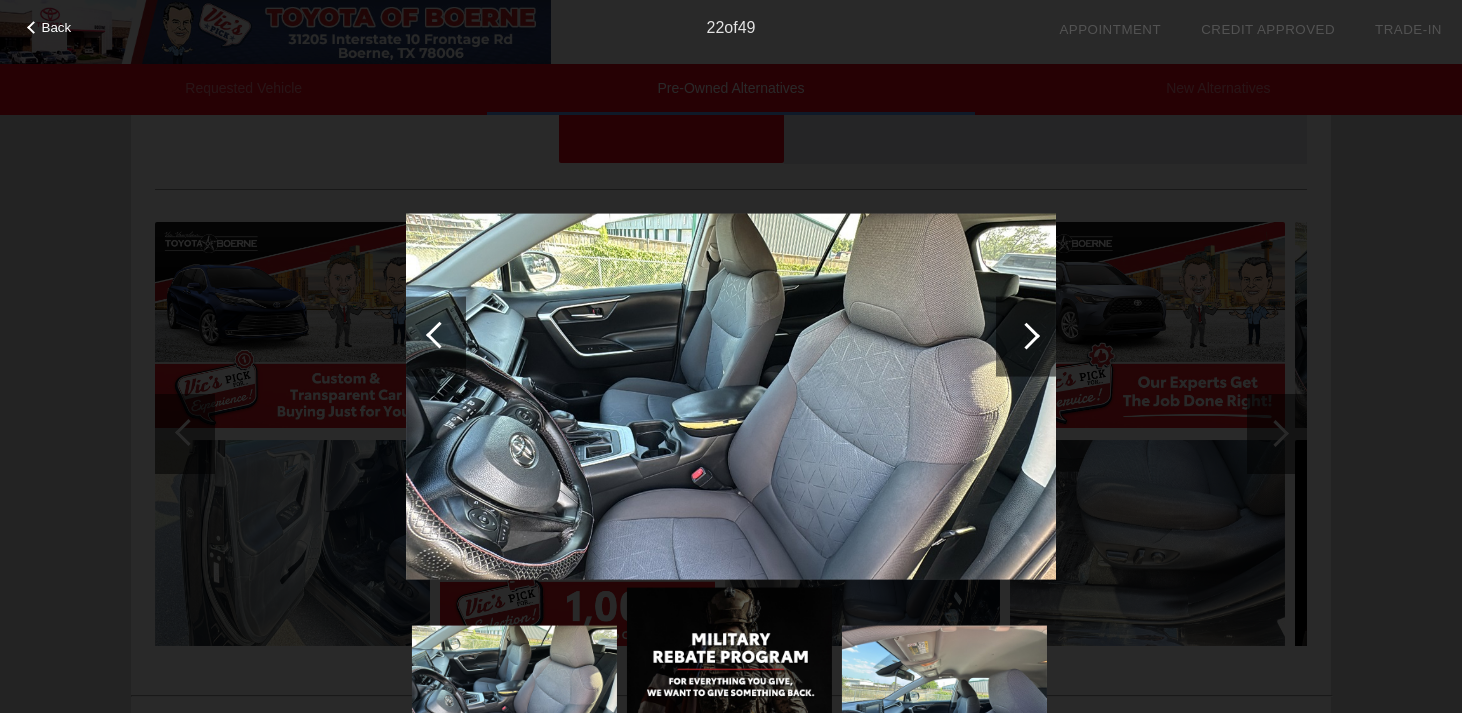 click at bounding box center [1026, 336] 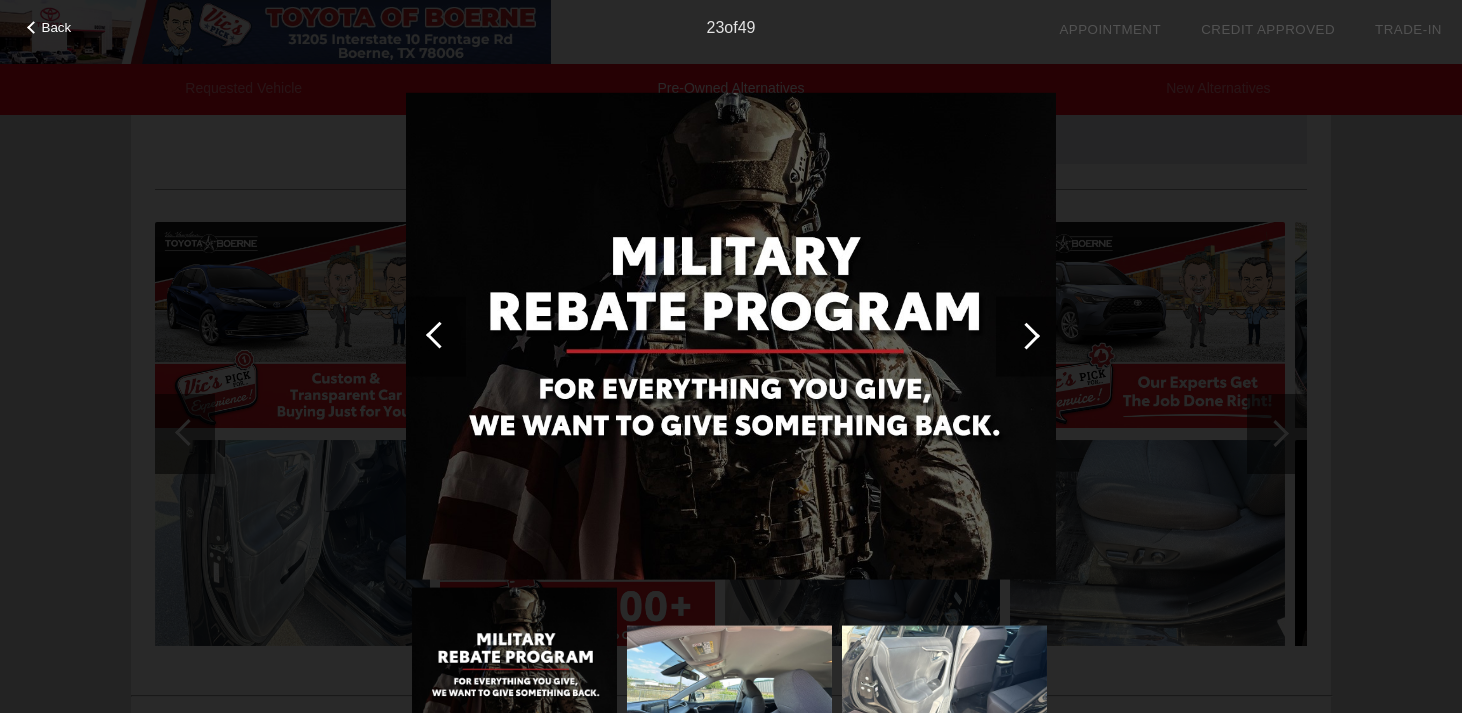 click at bounding box center (1026, 336) 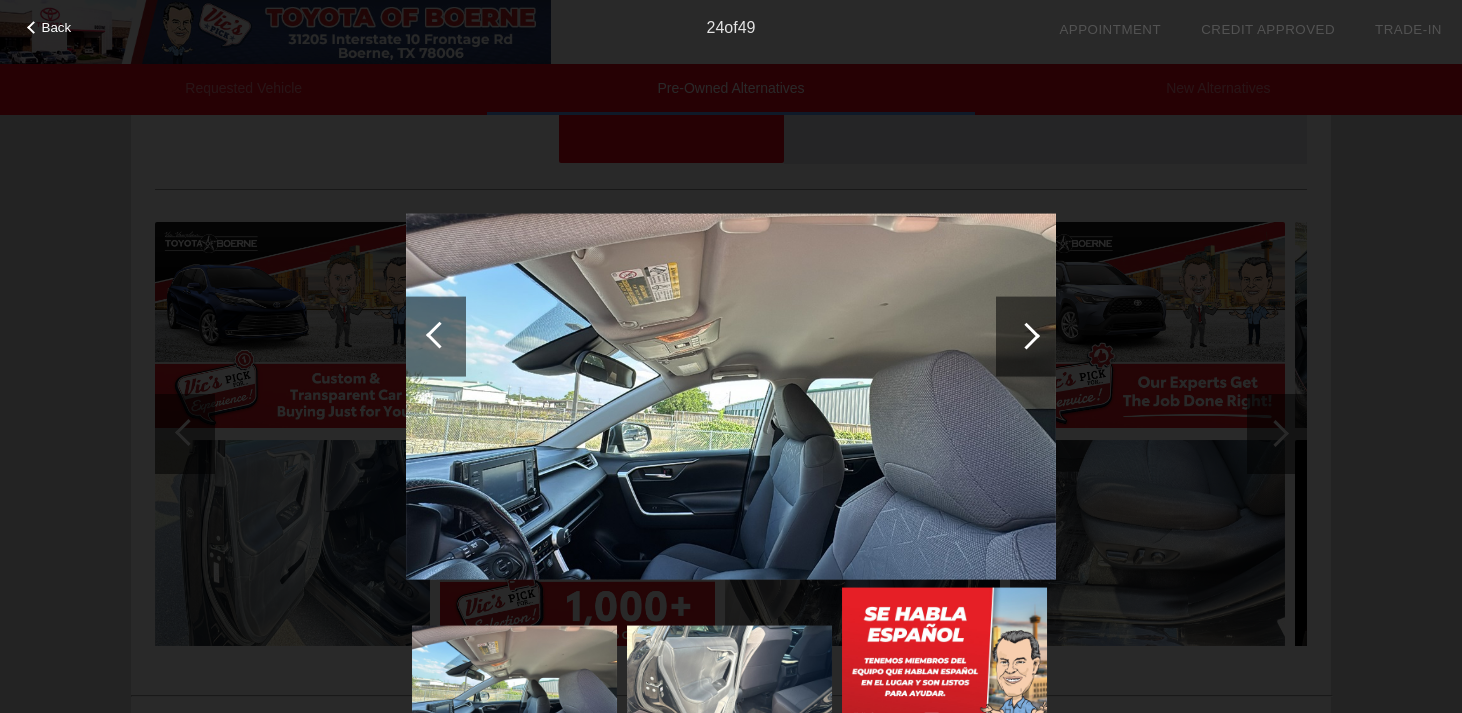click at bounding box center [1026, 336] 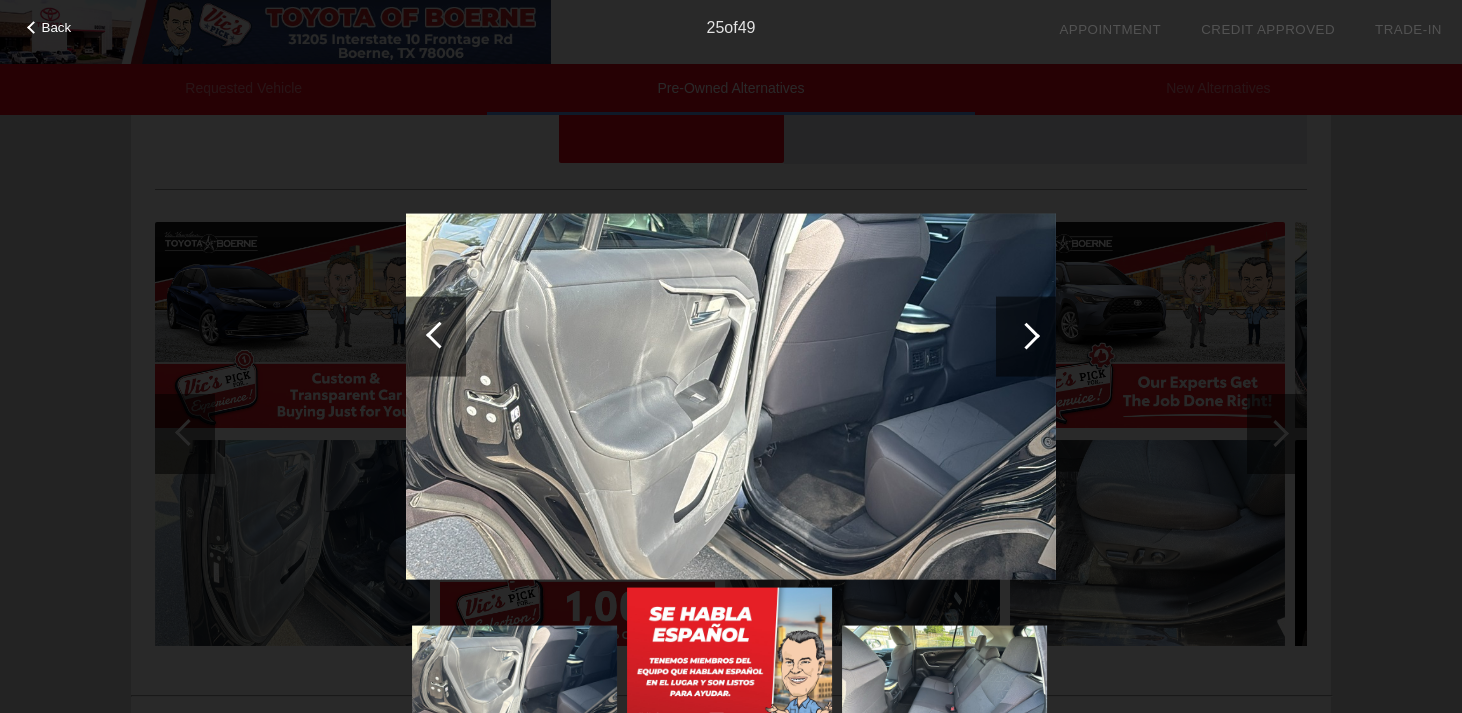 click at bounding box center [1026, 336] 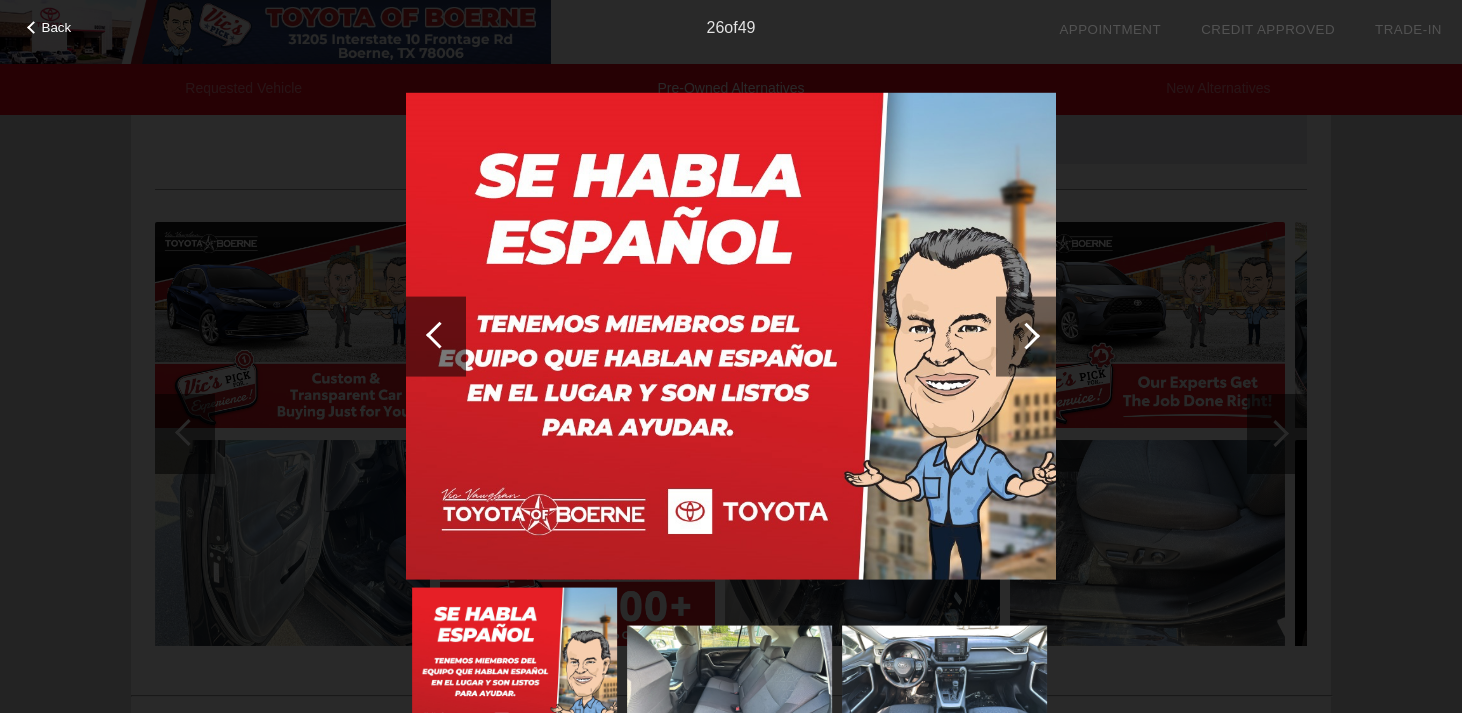 click at bounding box center [1026, 336] 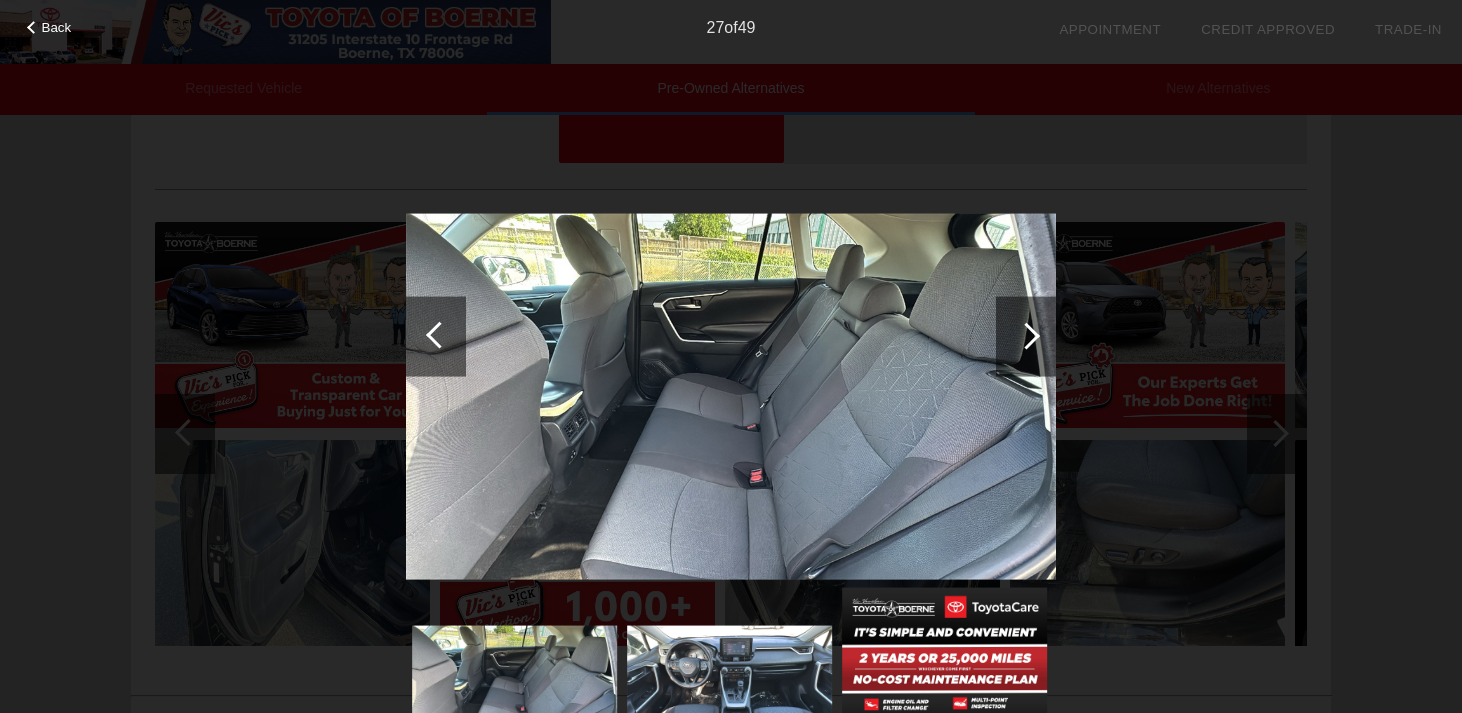 click at bounding box center (1026, 336) 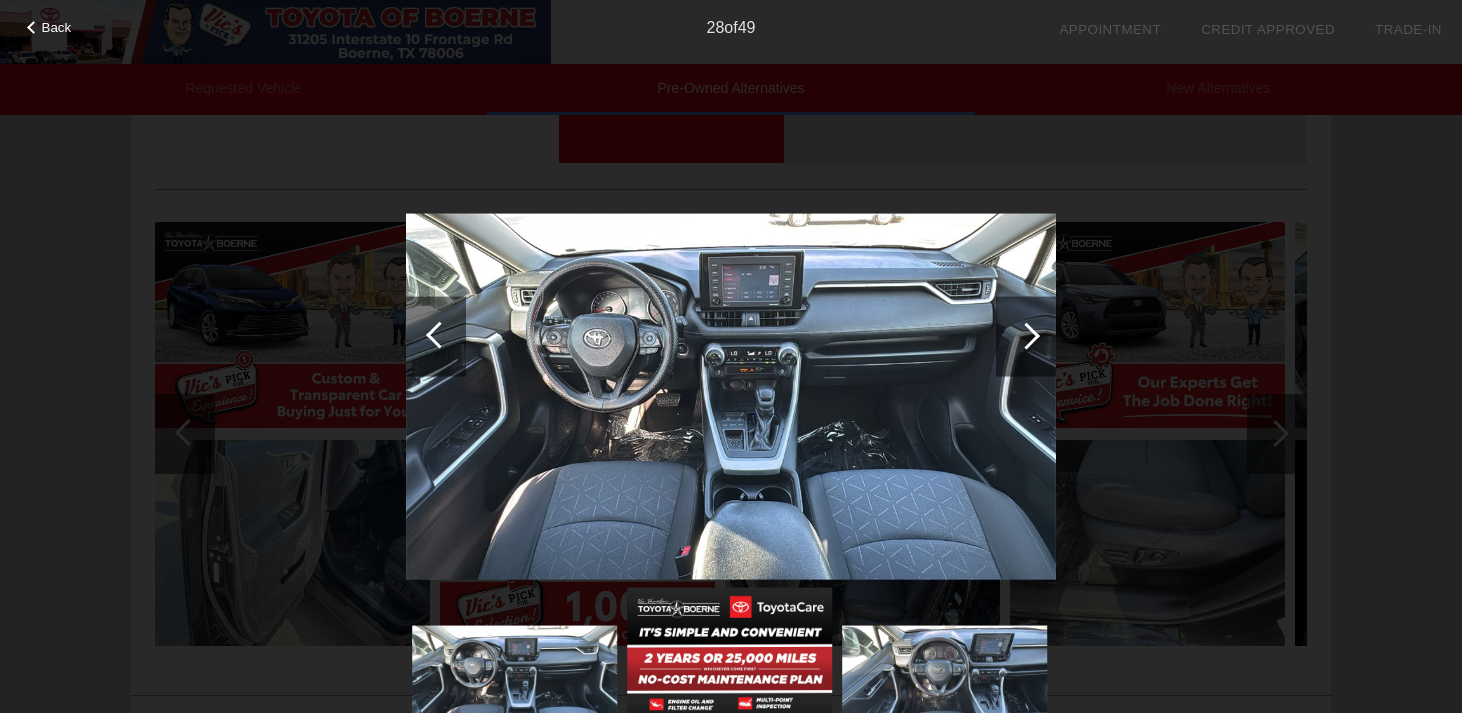 click at bounding box center [1026, 336] 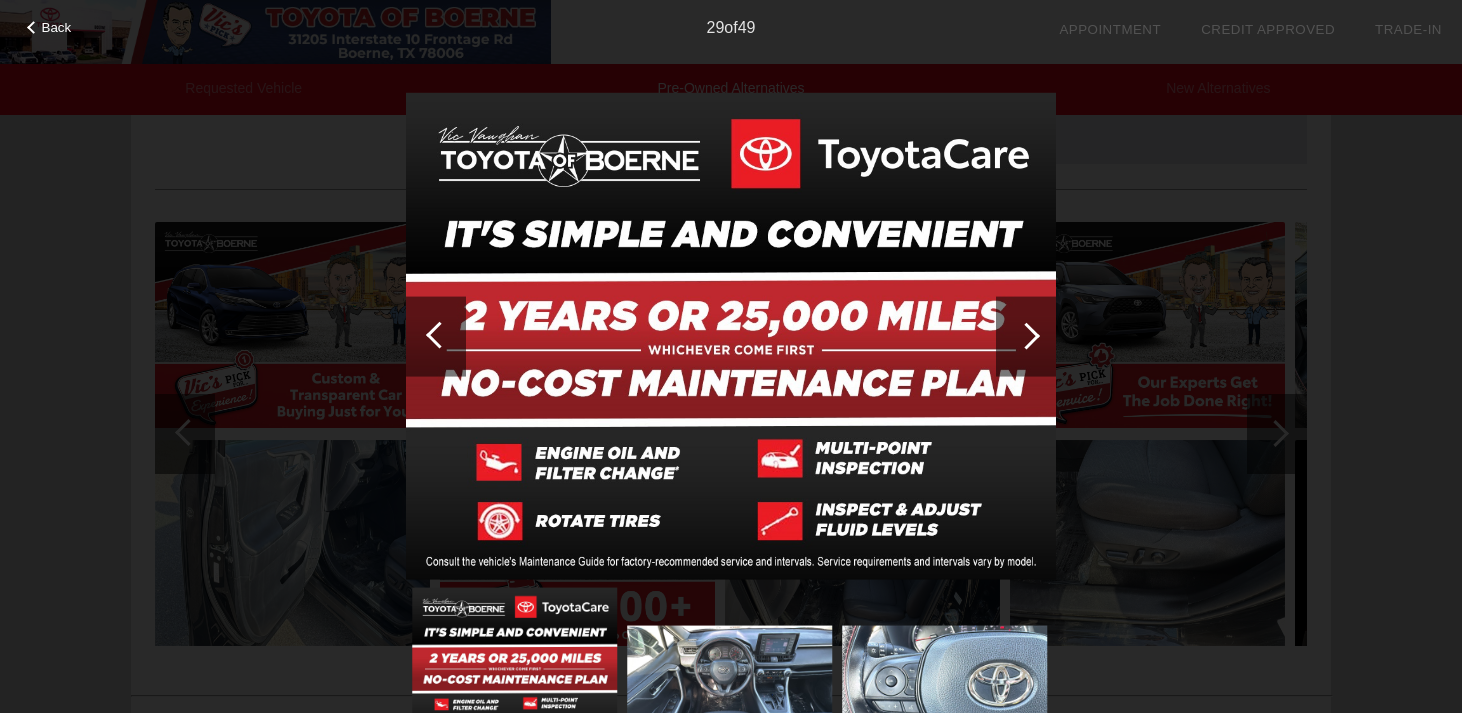 click at bounding box center (1026, 336) 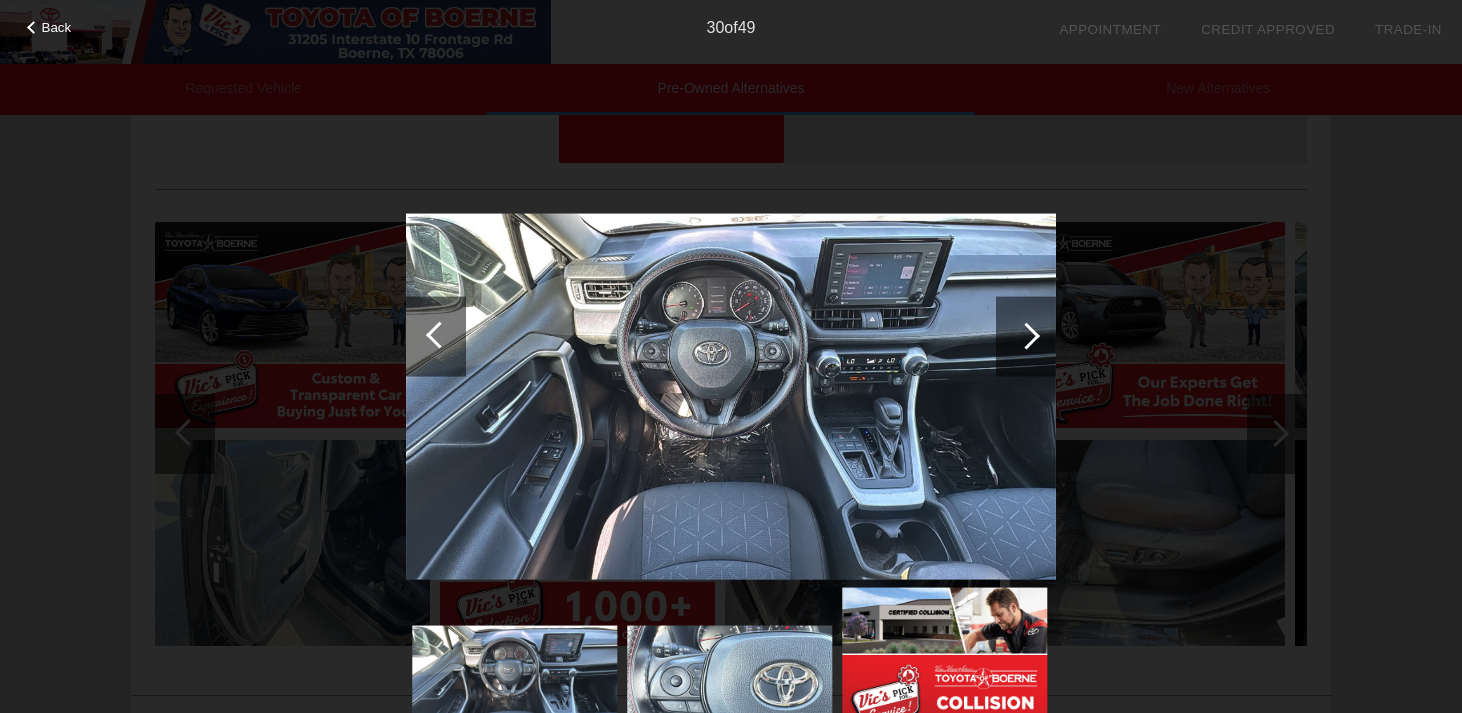click at bounding box center (1026, 336) 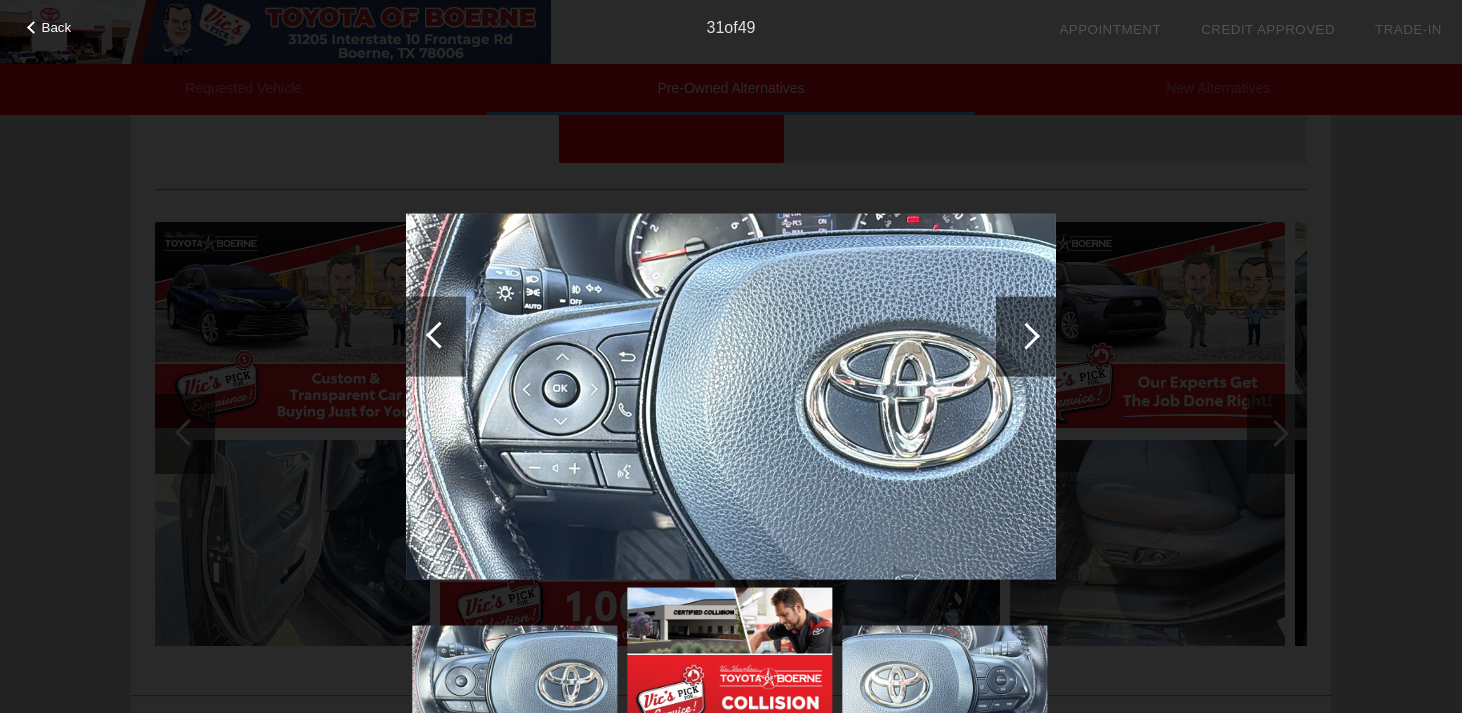 click at bounding box center [1026, 336] 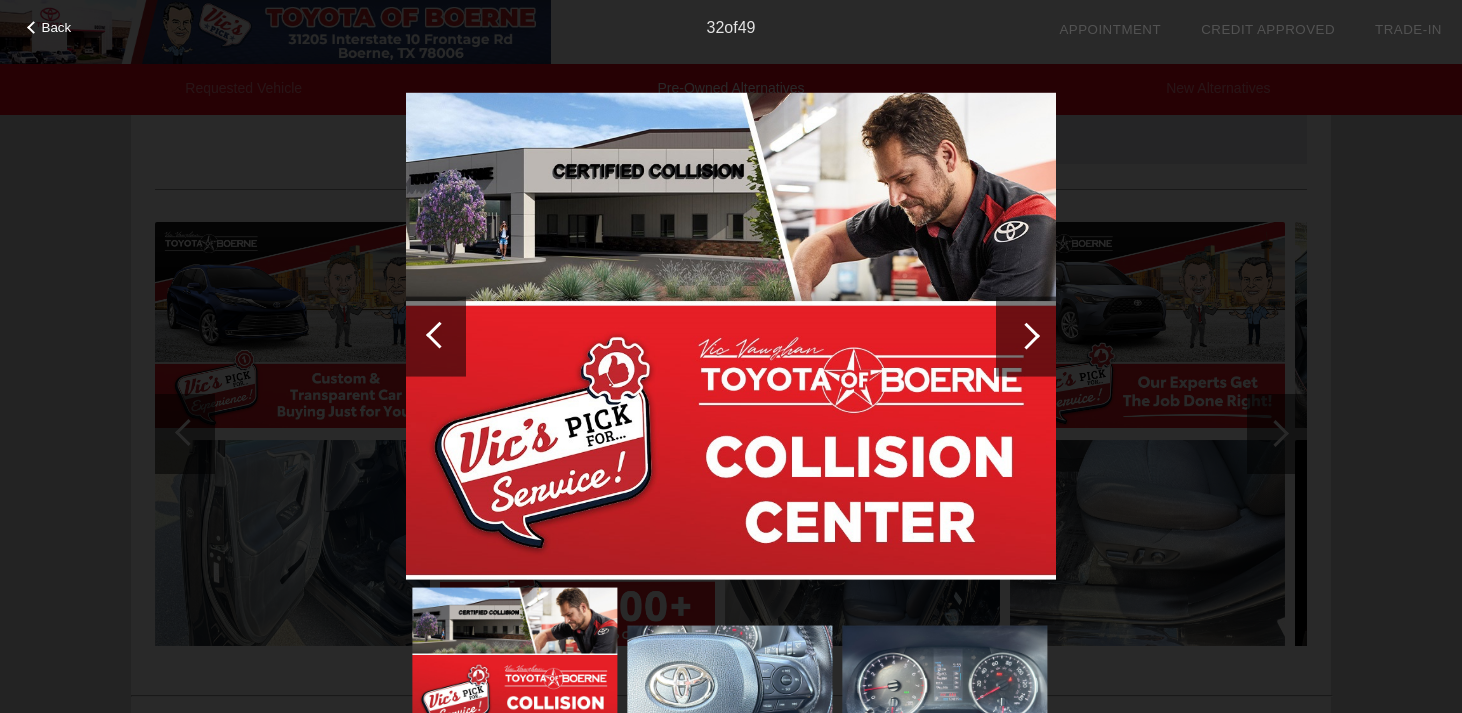click at bounding box center [1026, 336] 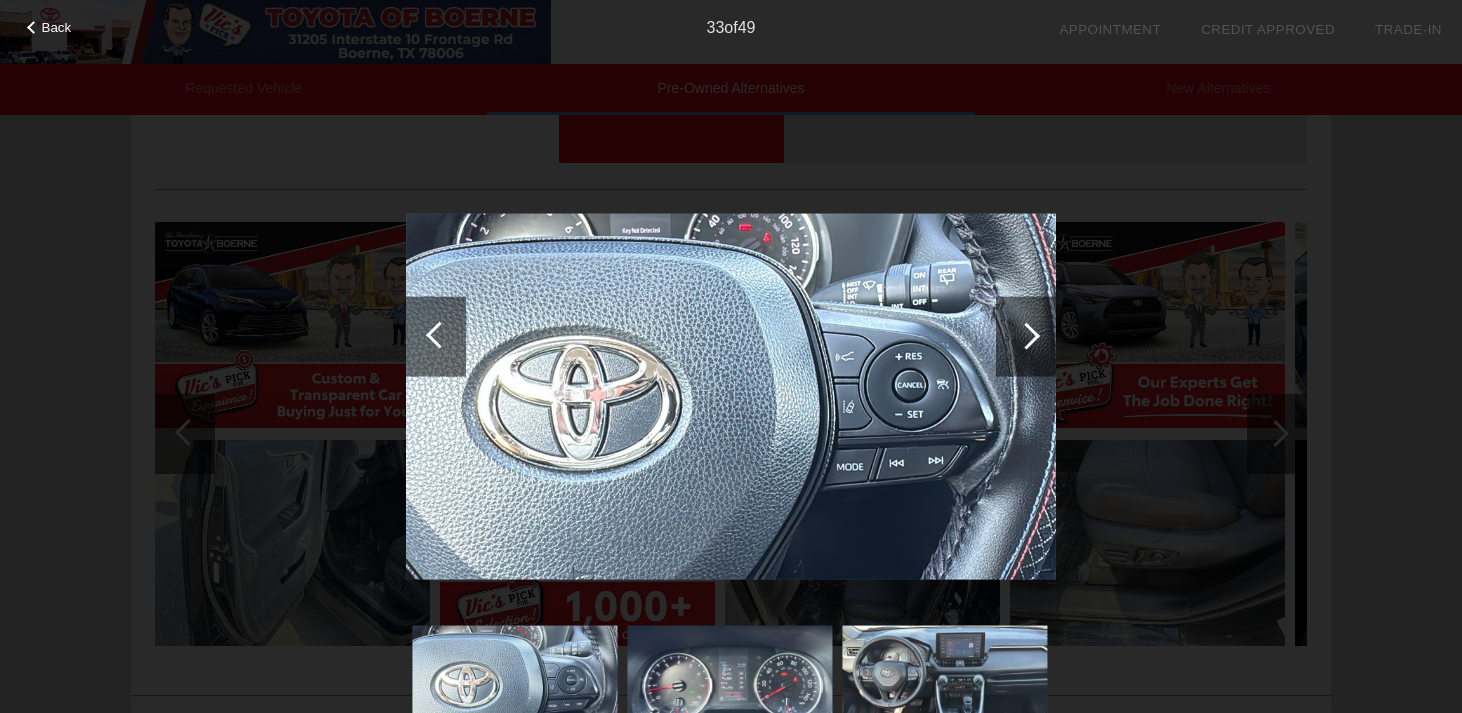 click at bounding box center (1026, 336) 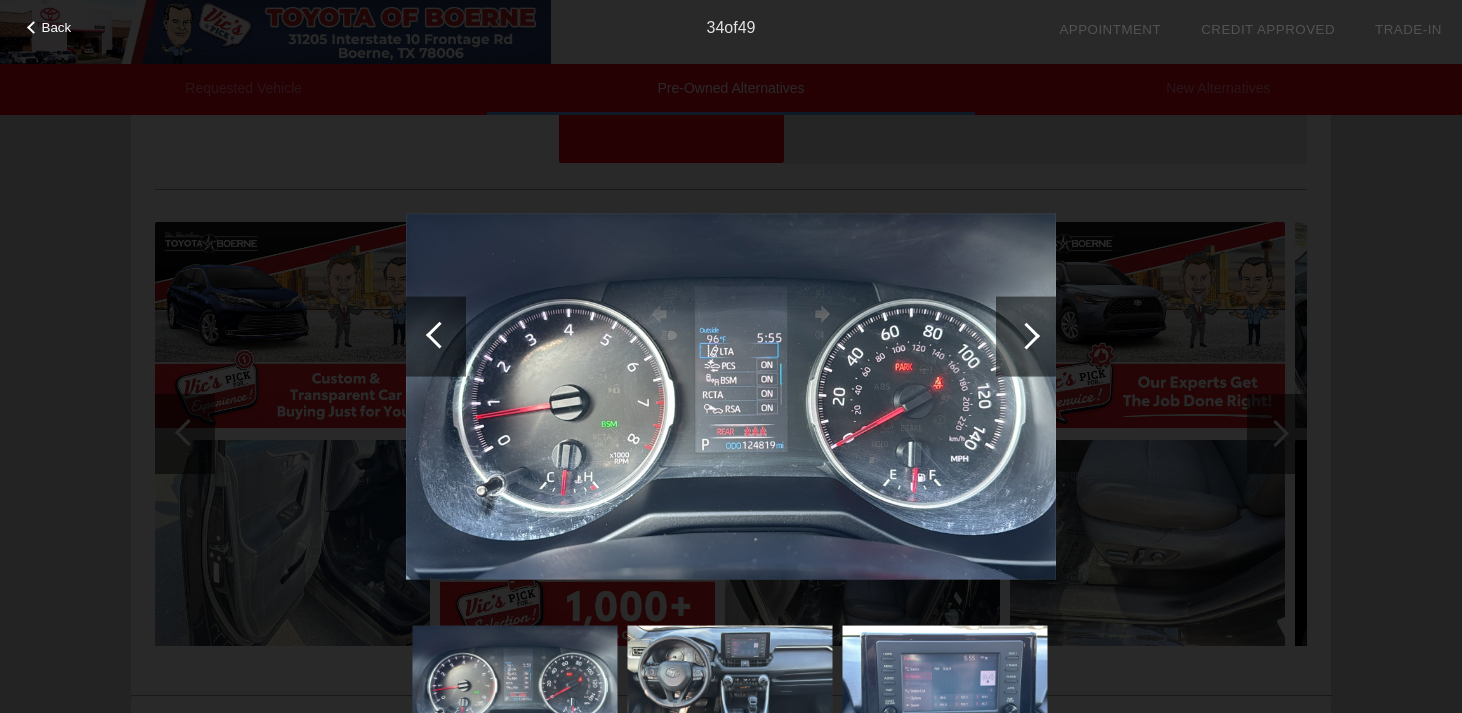 click at bounding box center (1026, 336) 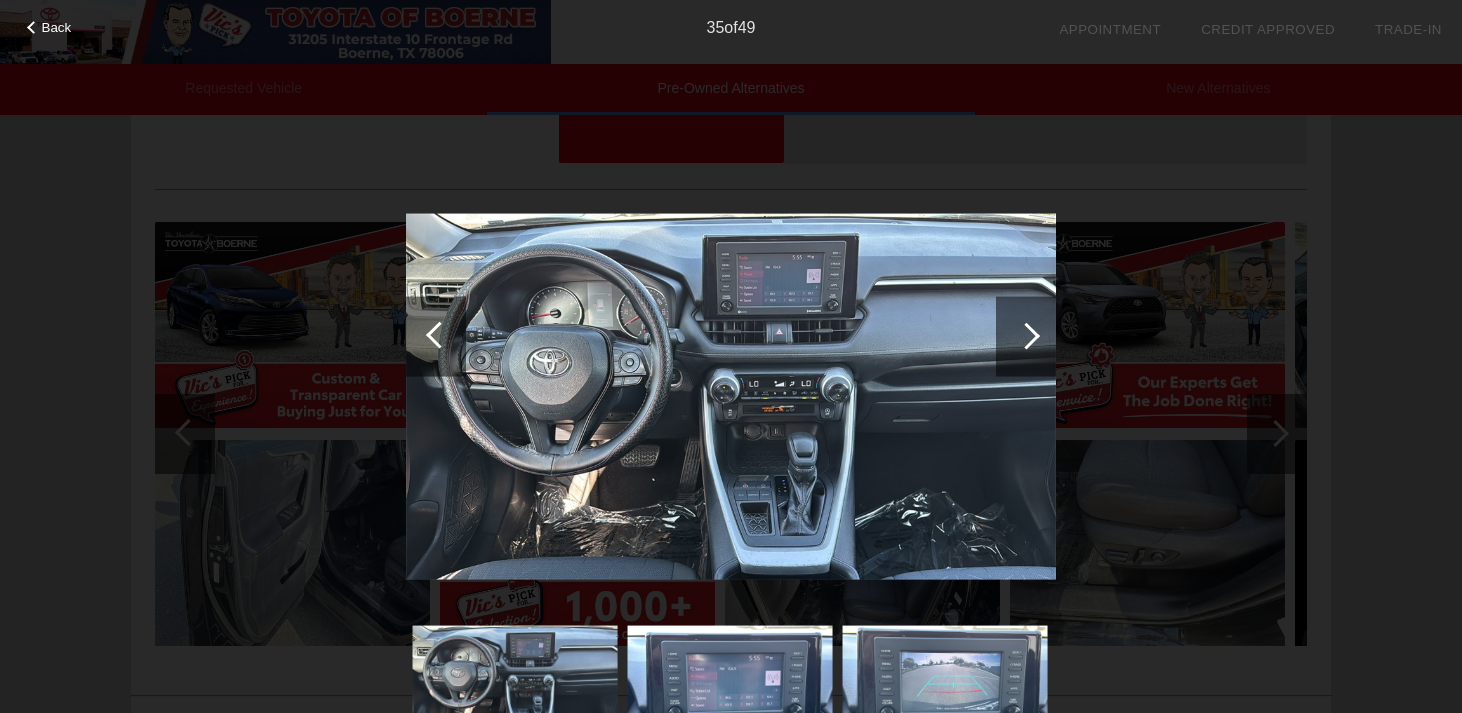 click at bounding box center (1026, 336) 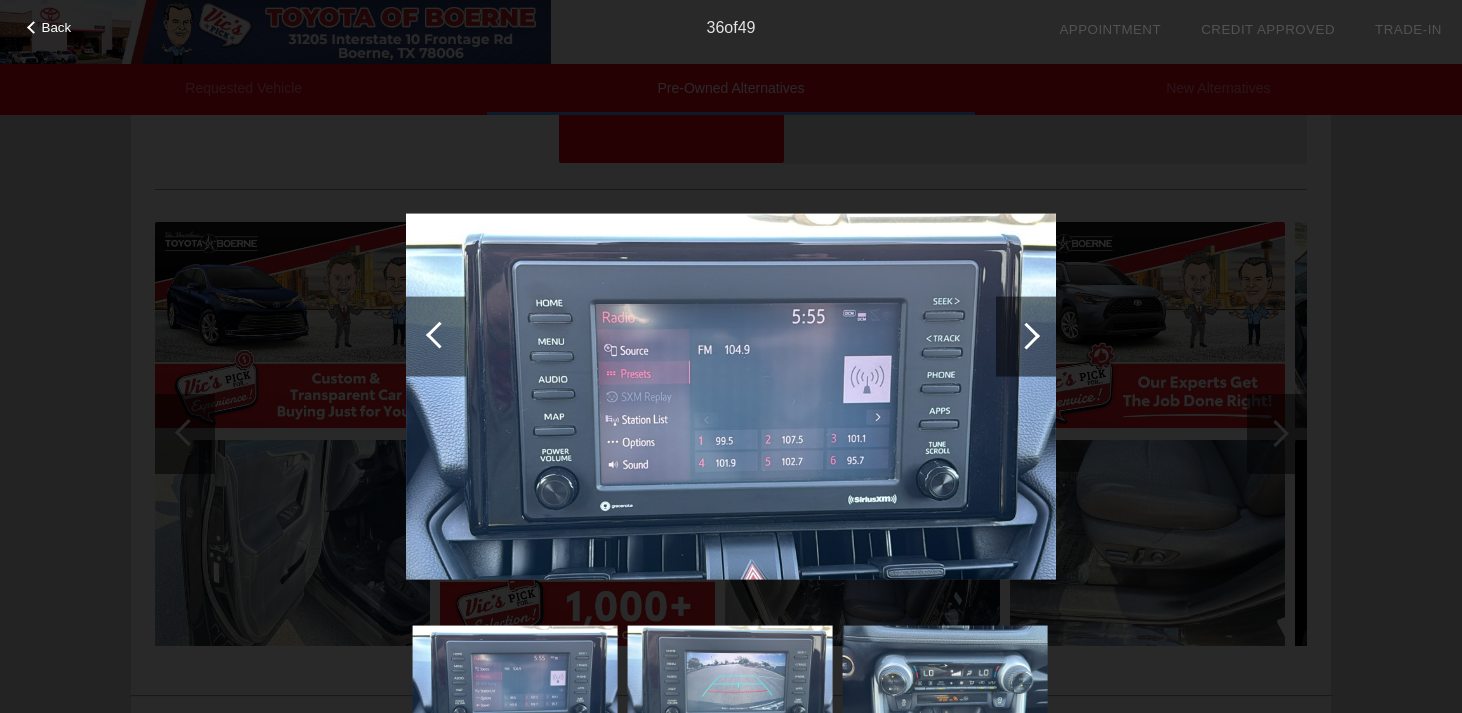 click at bounding box center [1026, 336] 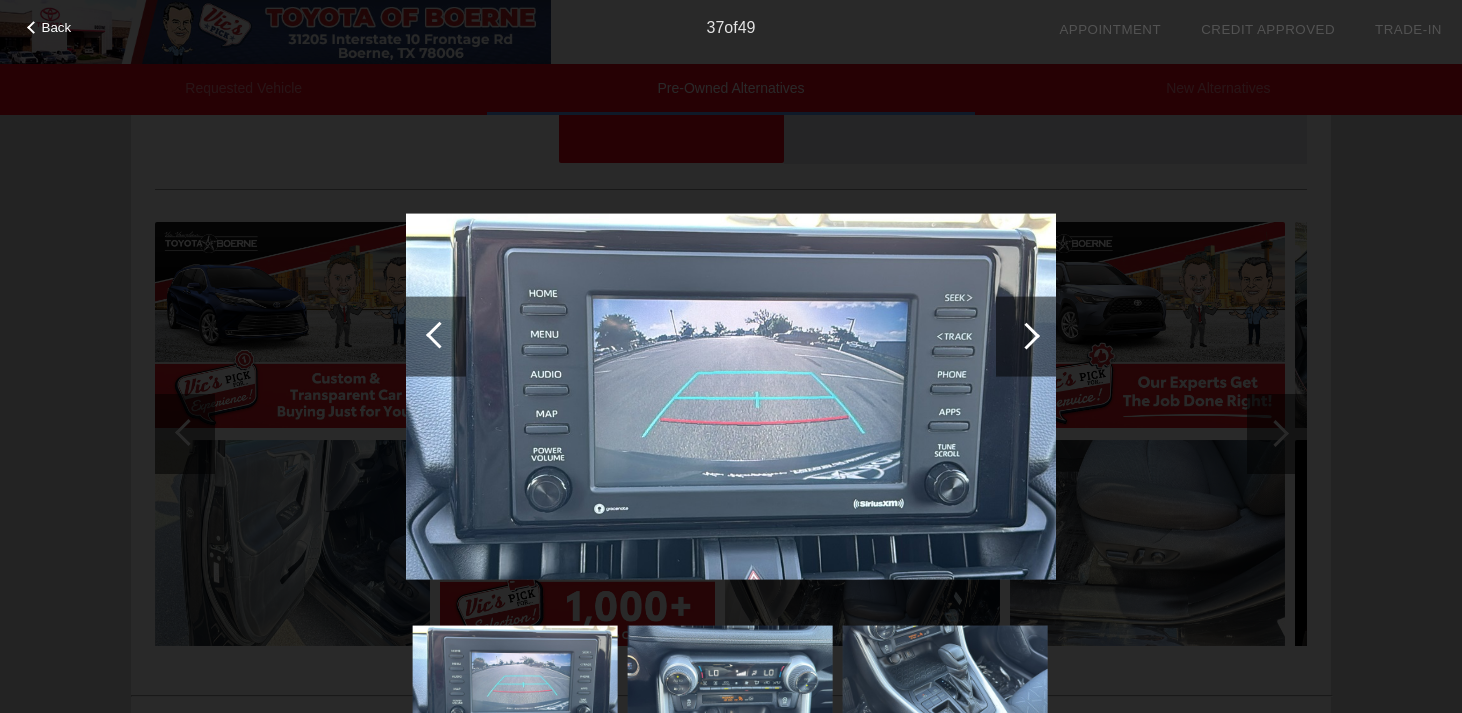 click on "Back" at bounding box center [57, 27] 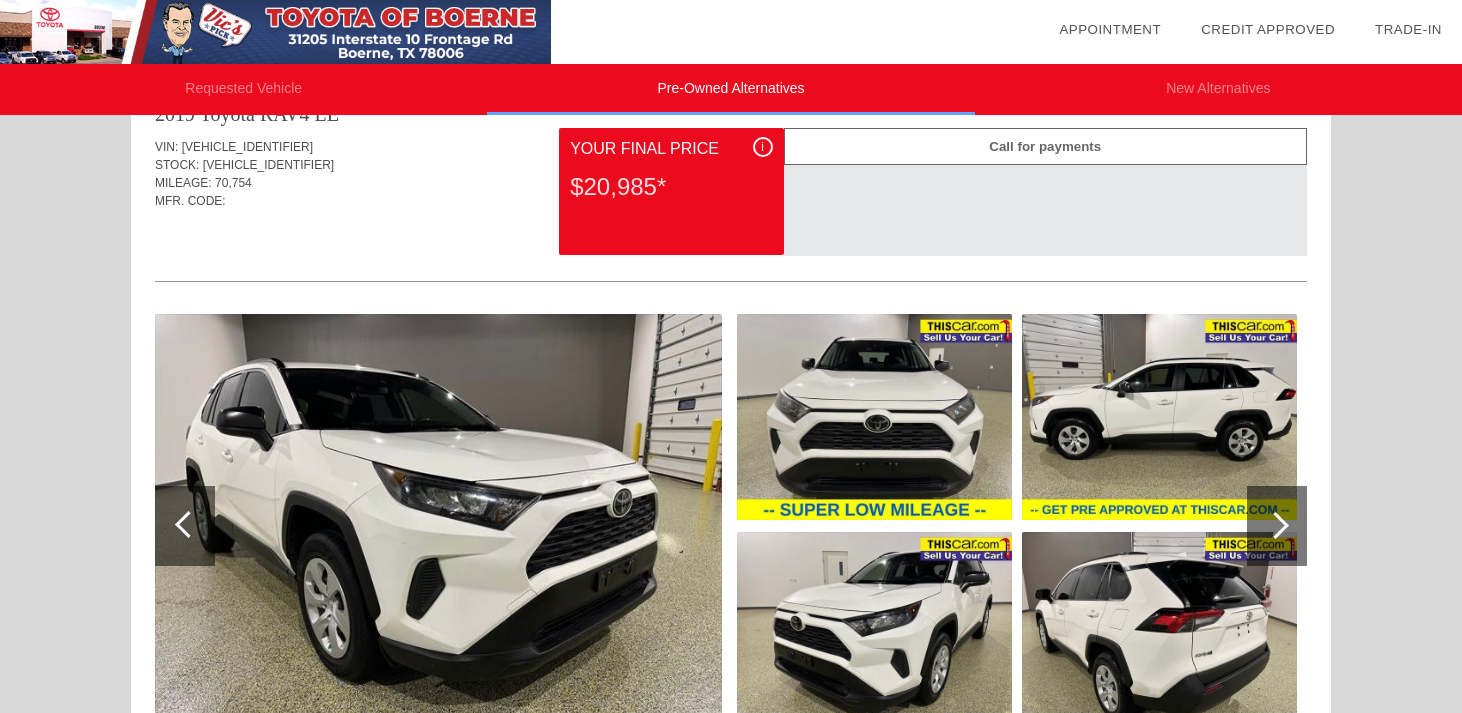 scroll, scrollTop: 0, scrollLeft: 0, axis: both 